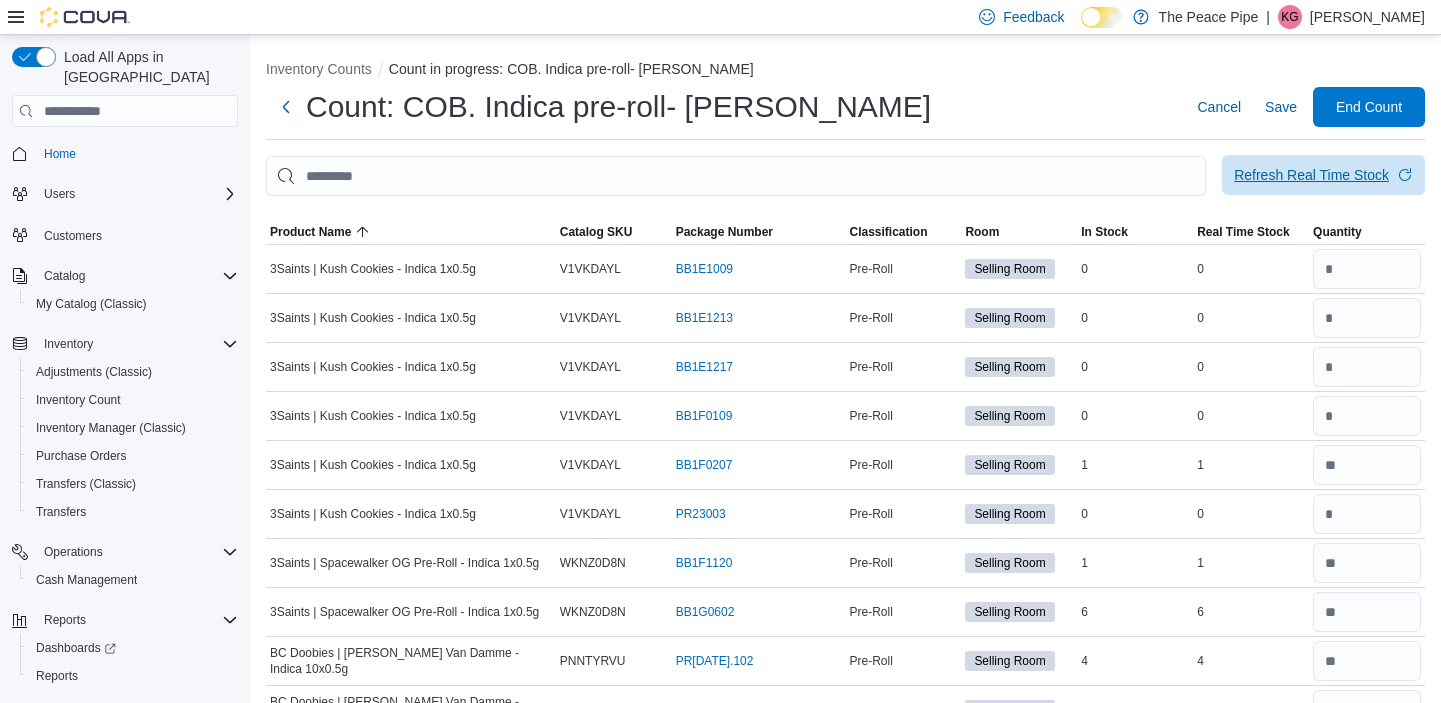 scroll, scrollTop: 0, scrollLeft: 0, axis: both 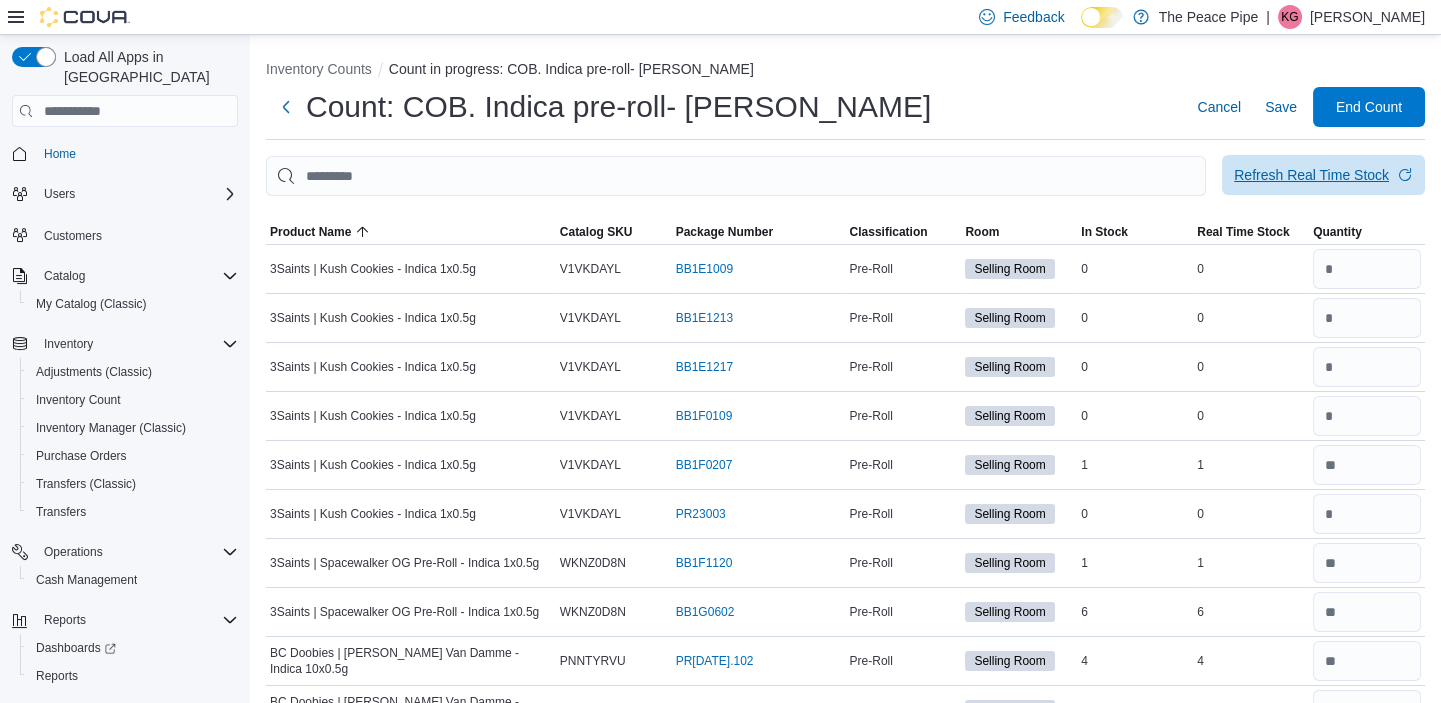 click on "Refresh Real Time Stock" at bounding box center [1311, 175] 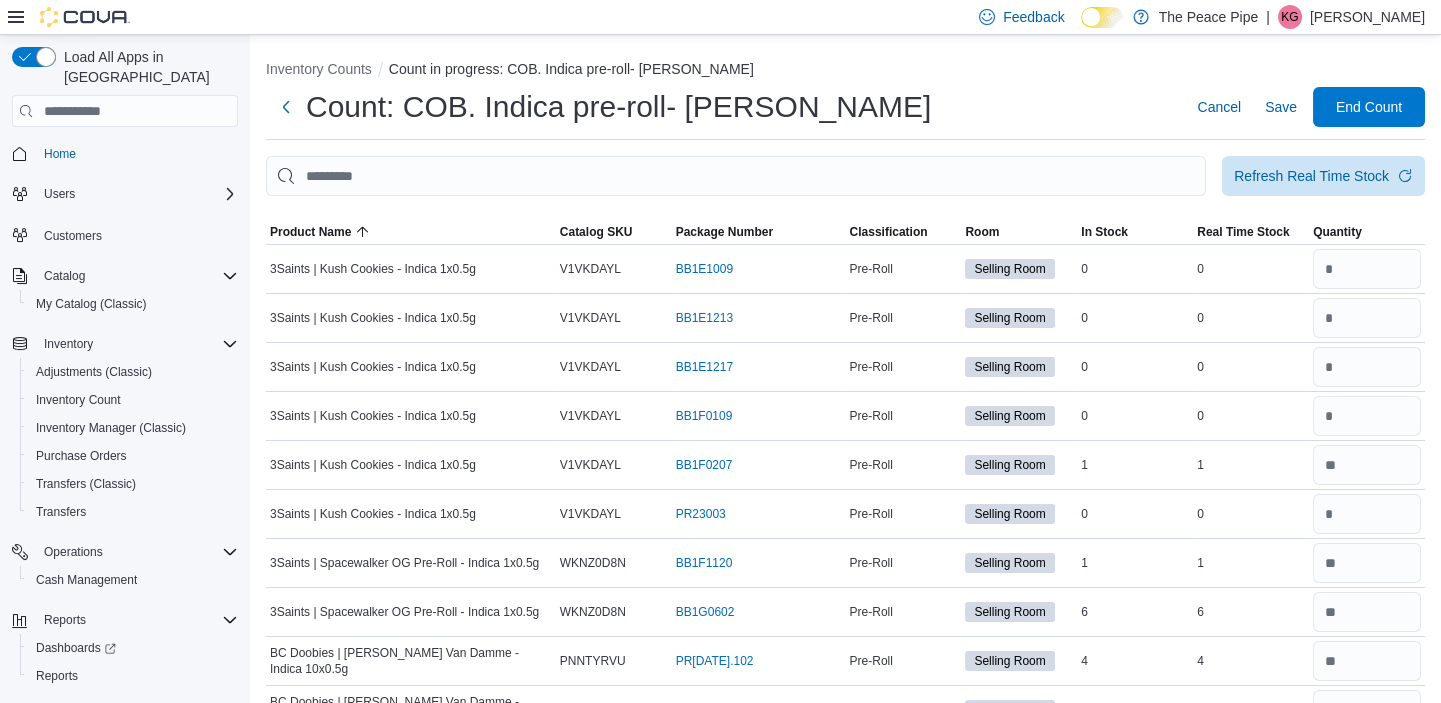 click on "Inventory Counts Count in progress: COB. Indica pre-roll- [PERSON_NAME]" at bounding box center (845, 71) 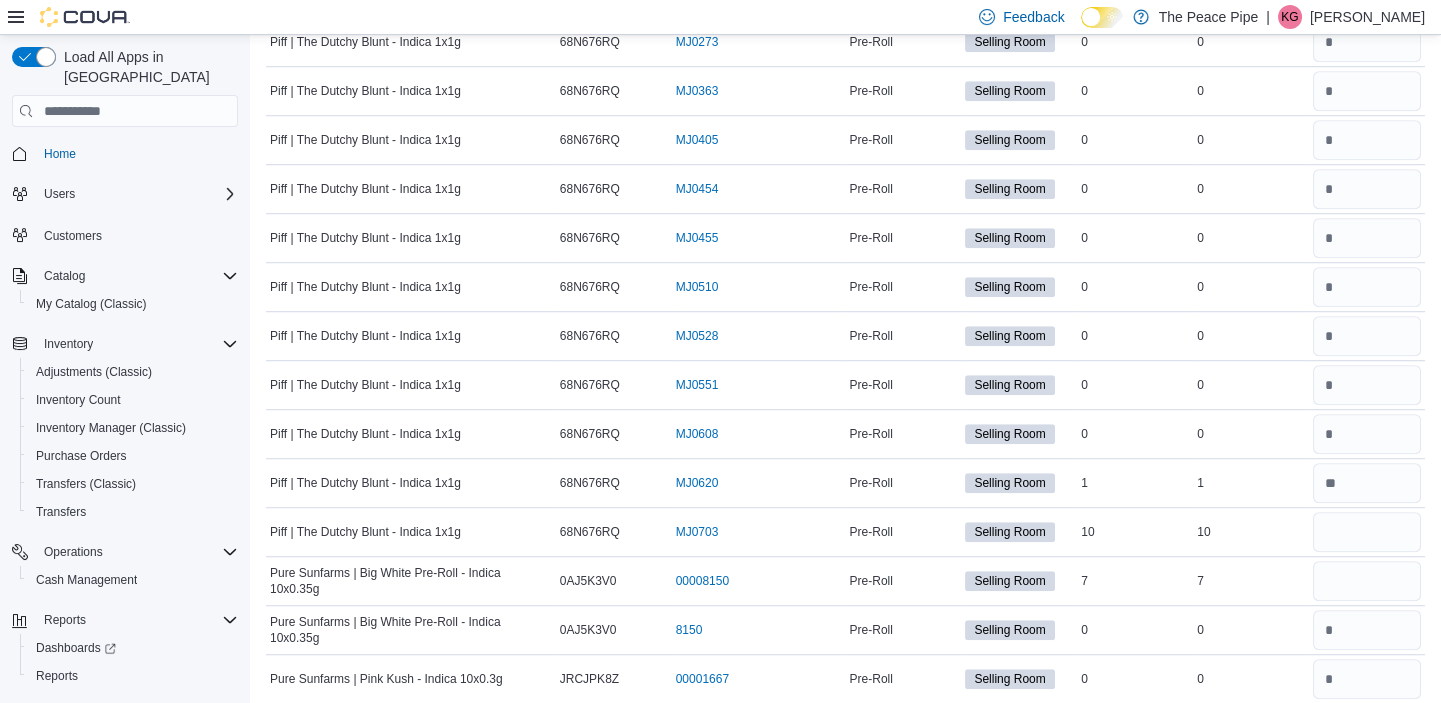 scroll, scrollTop: 19000, scrollLeft: 0, axis: vertical 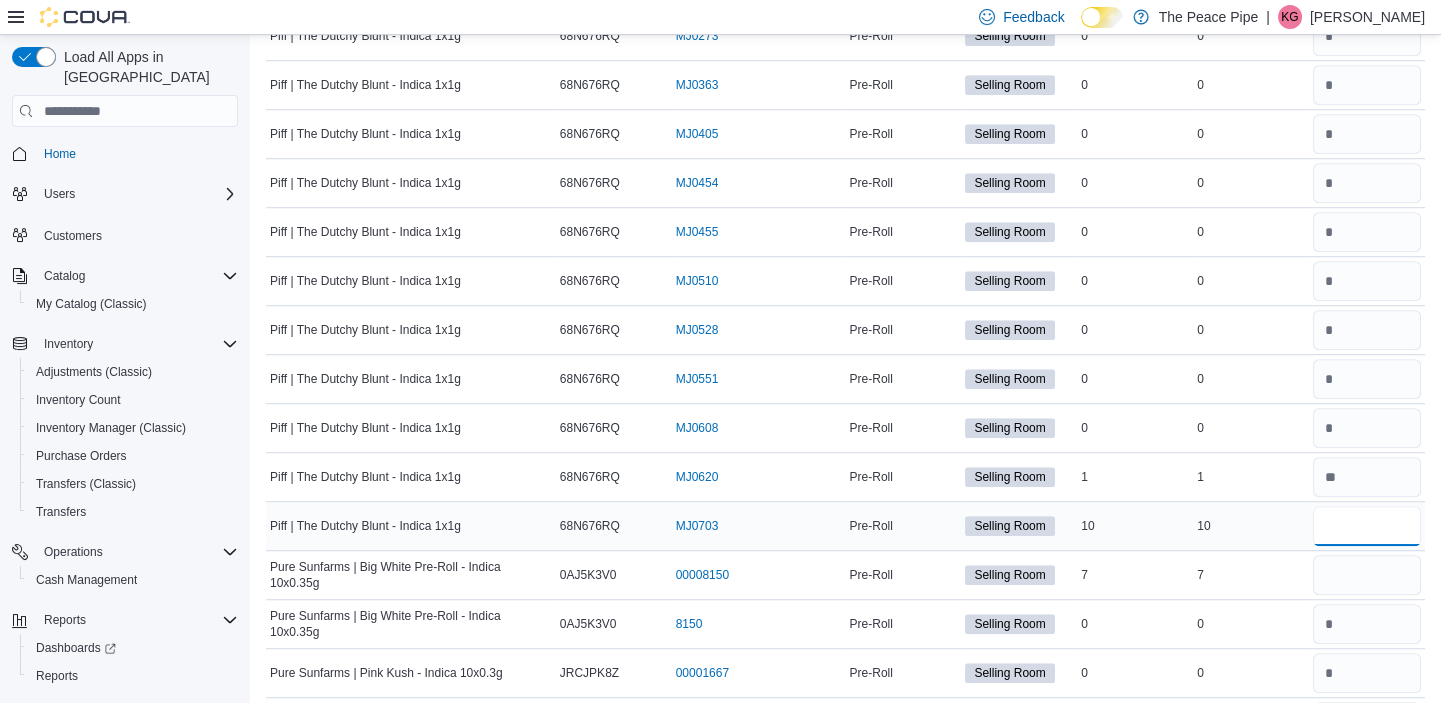 click at bounding box center [1367, 526] 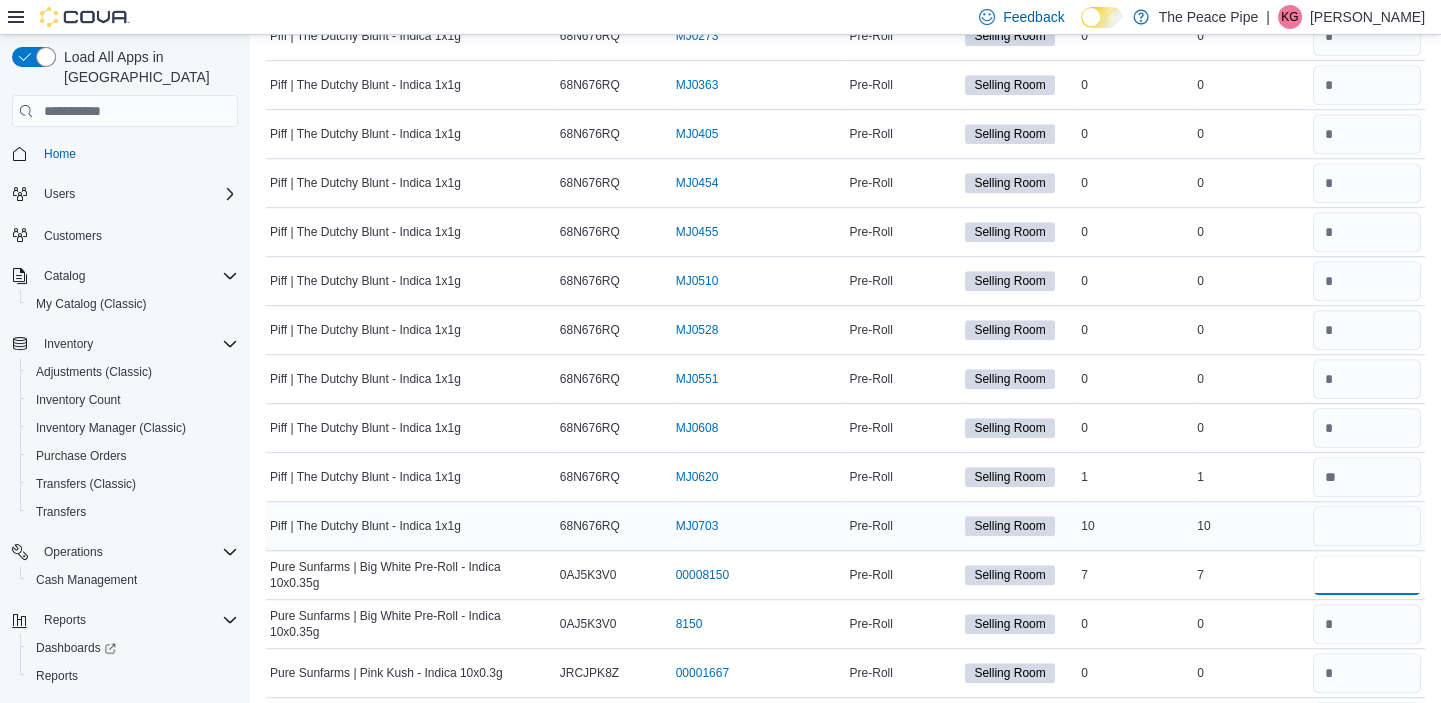 type 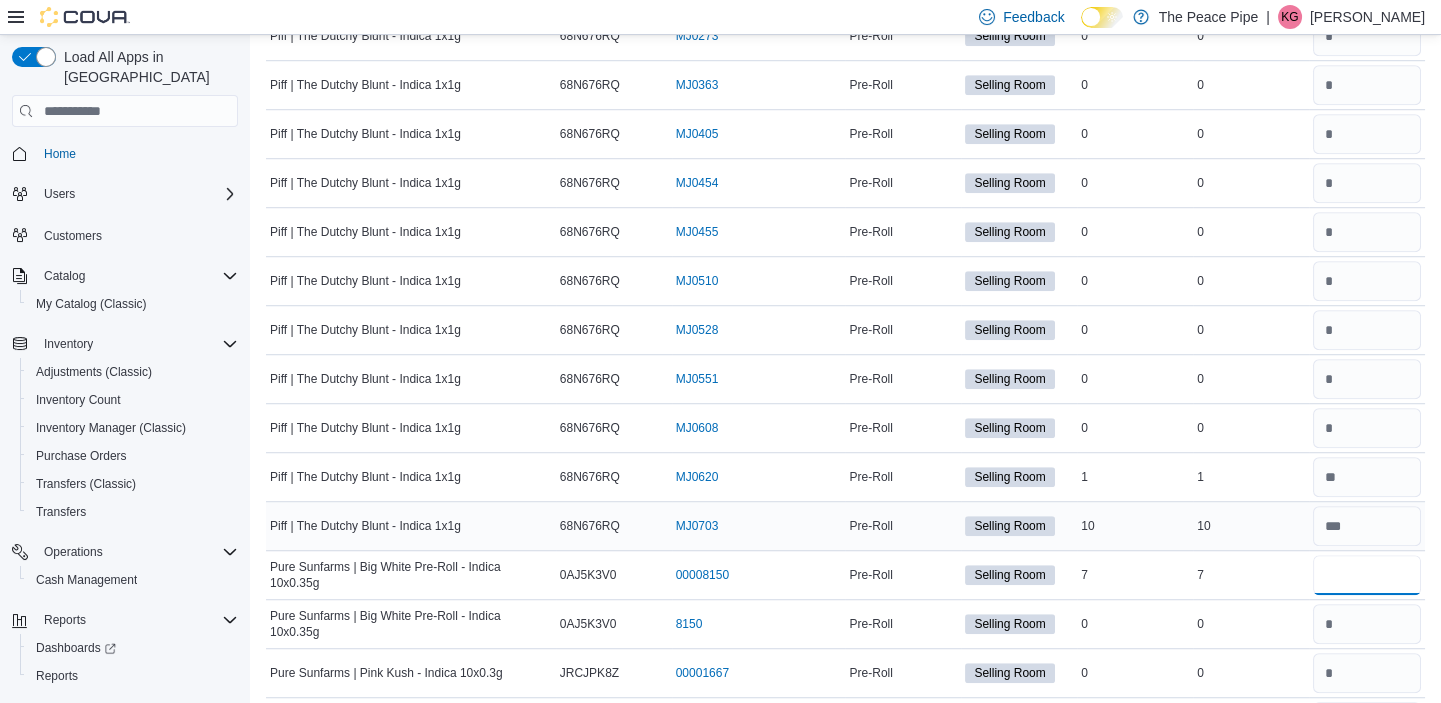 type on "*" 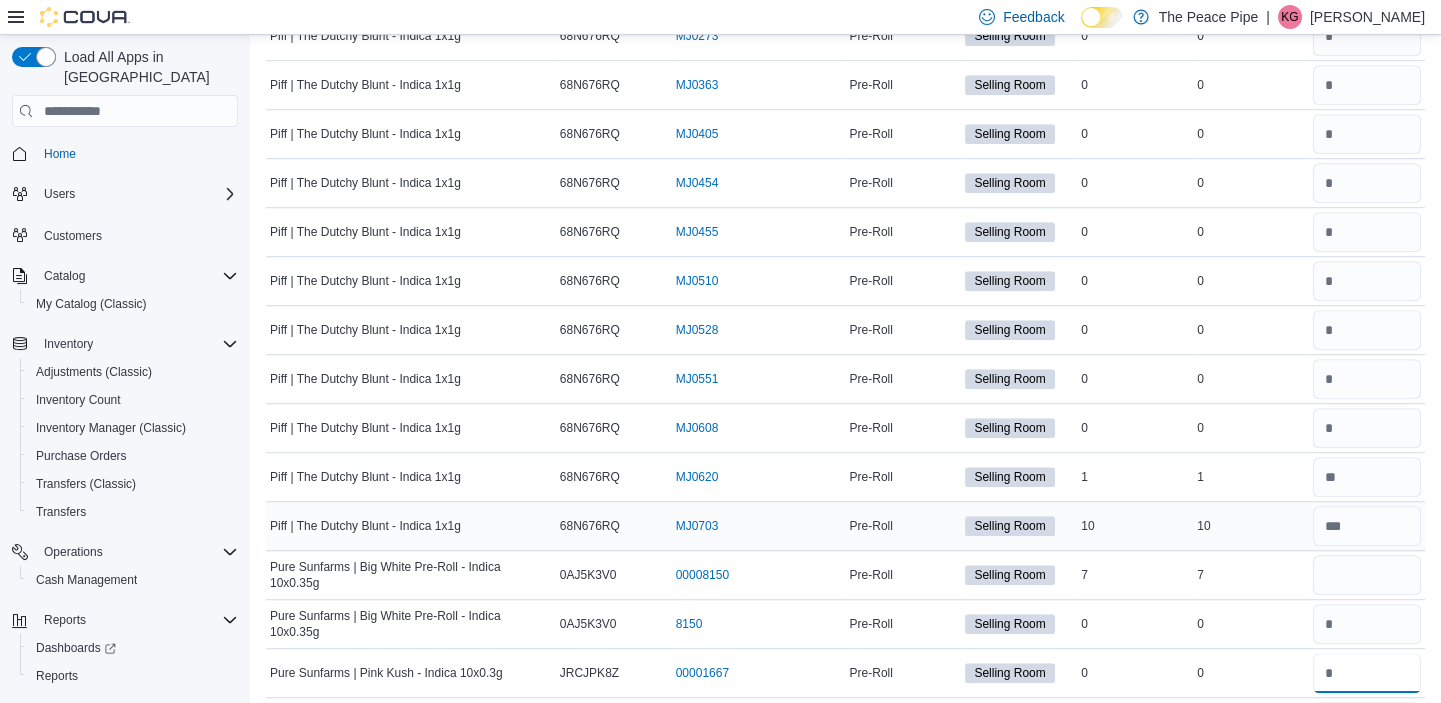 type 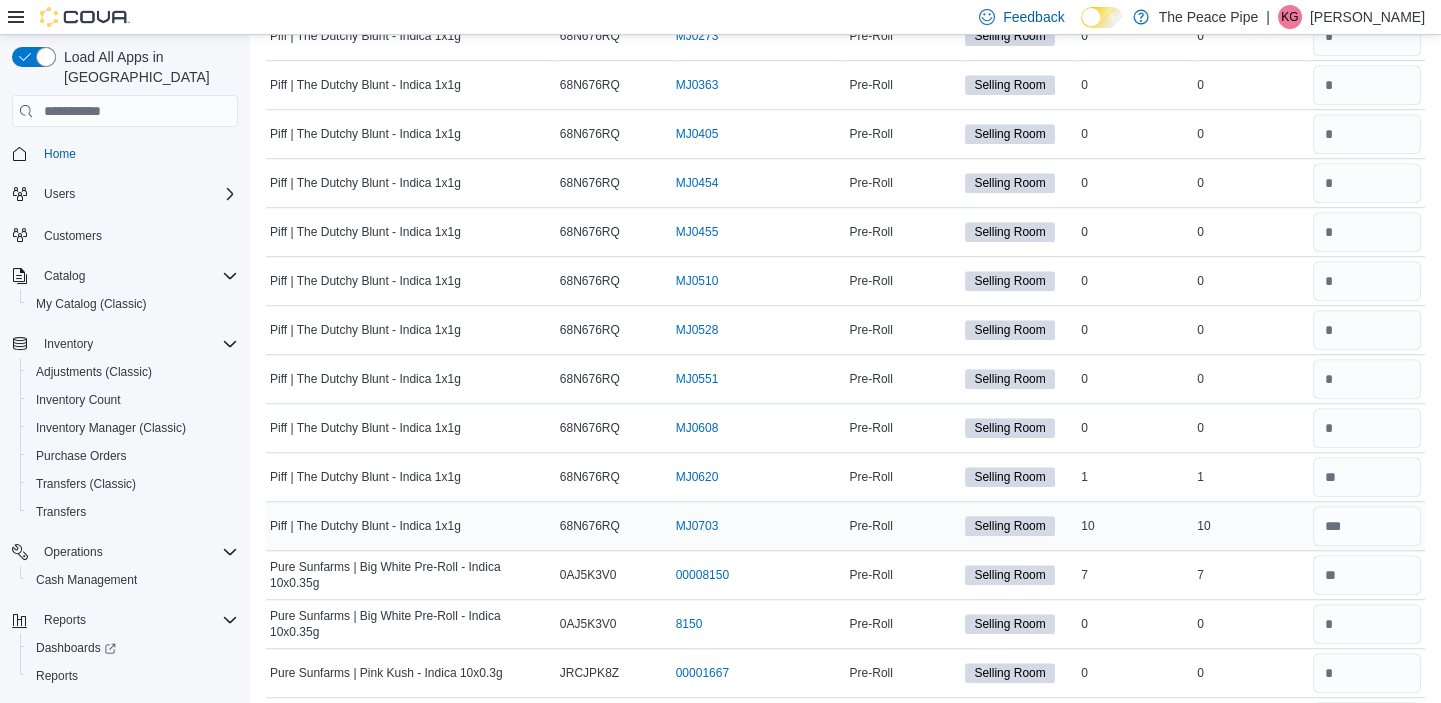 scroll, scrollTop: 19376, scrollLeft: 0, axis: vertical 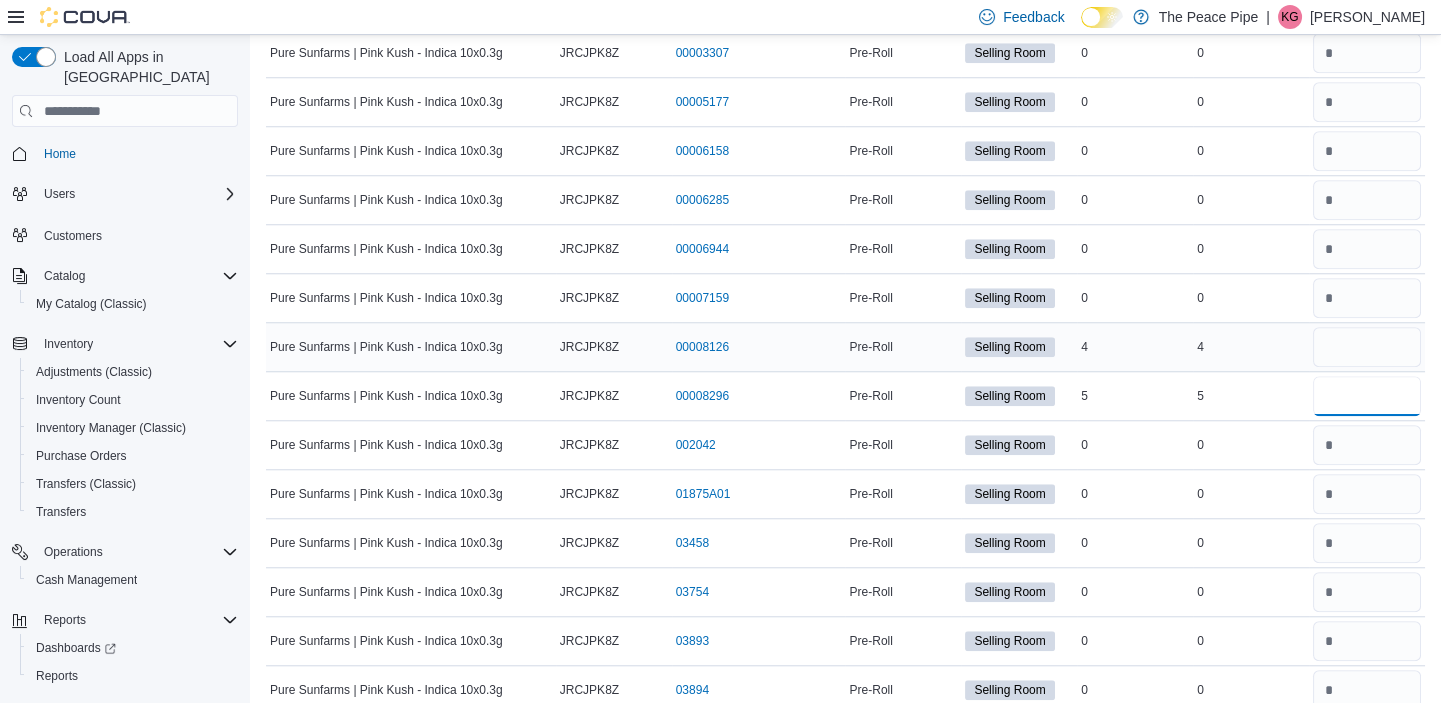 type on "*" 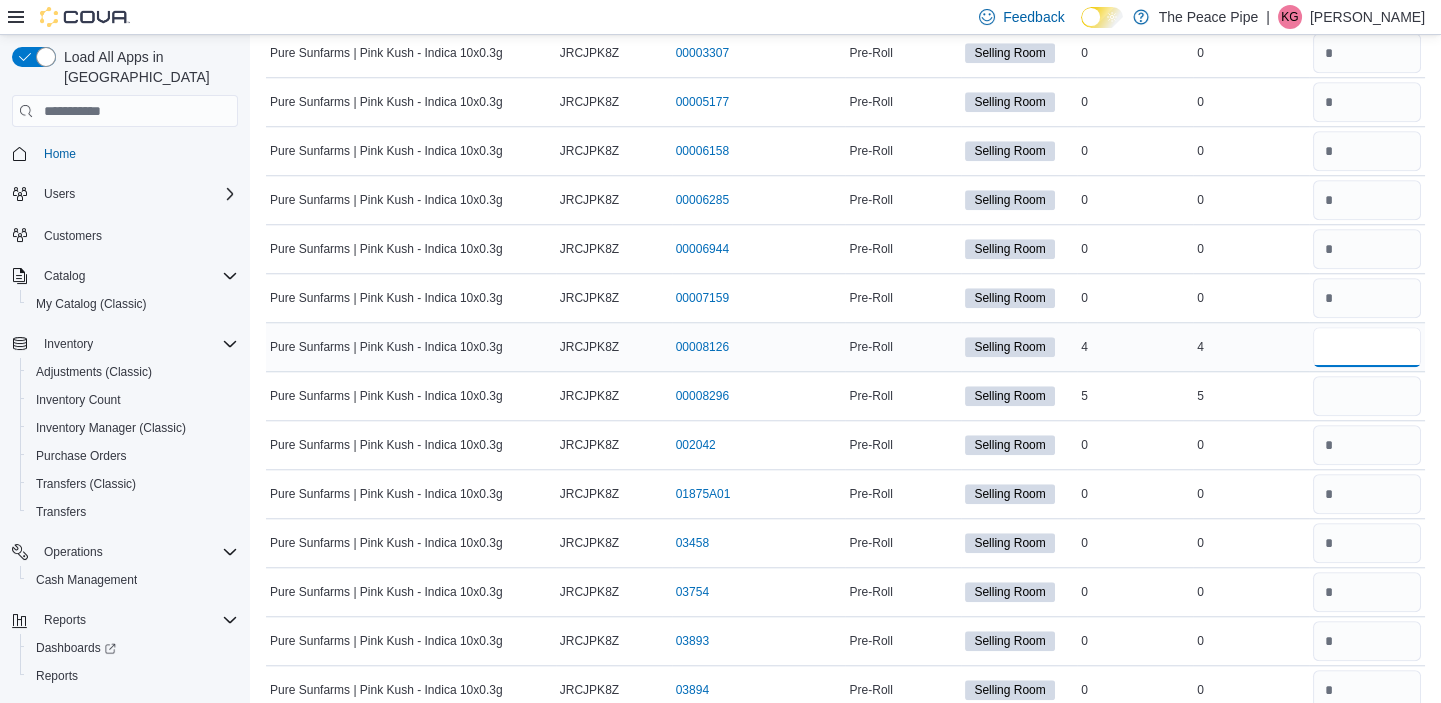 click at bounding box center [1367, 347] 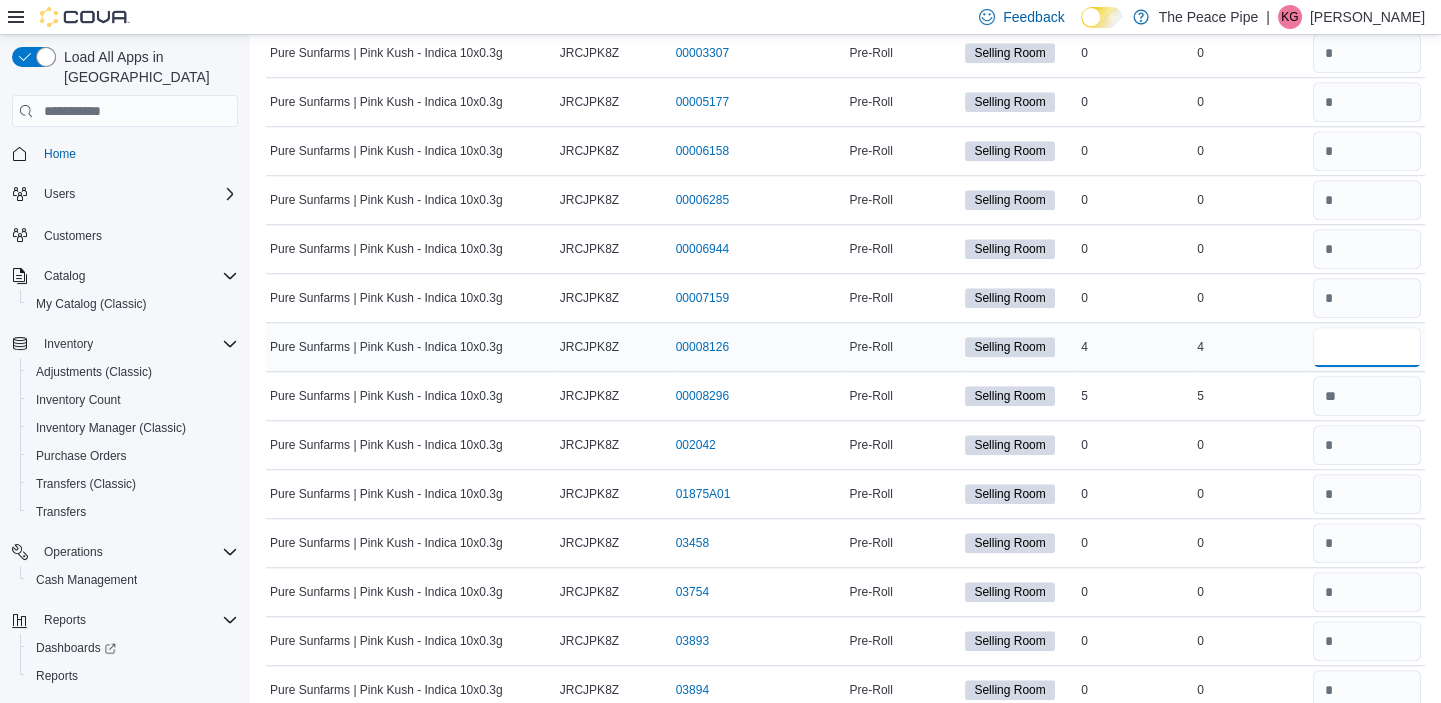 type on "*" 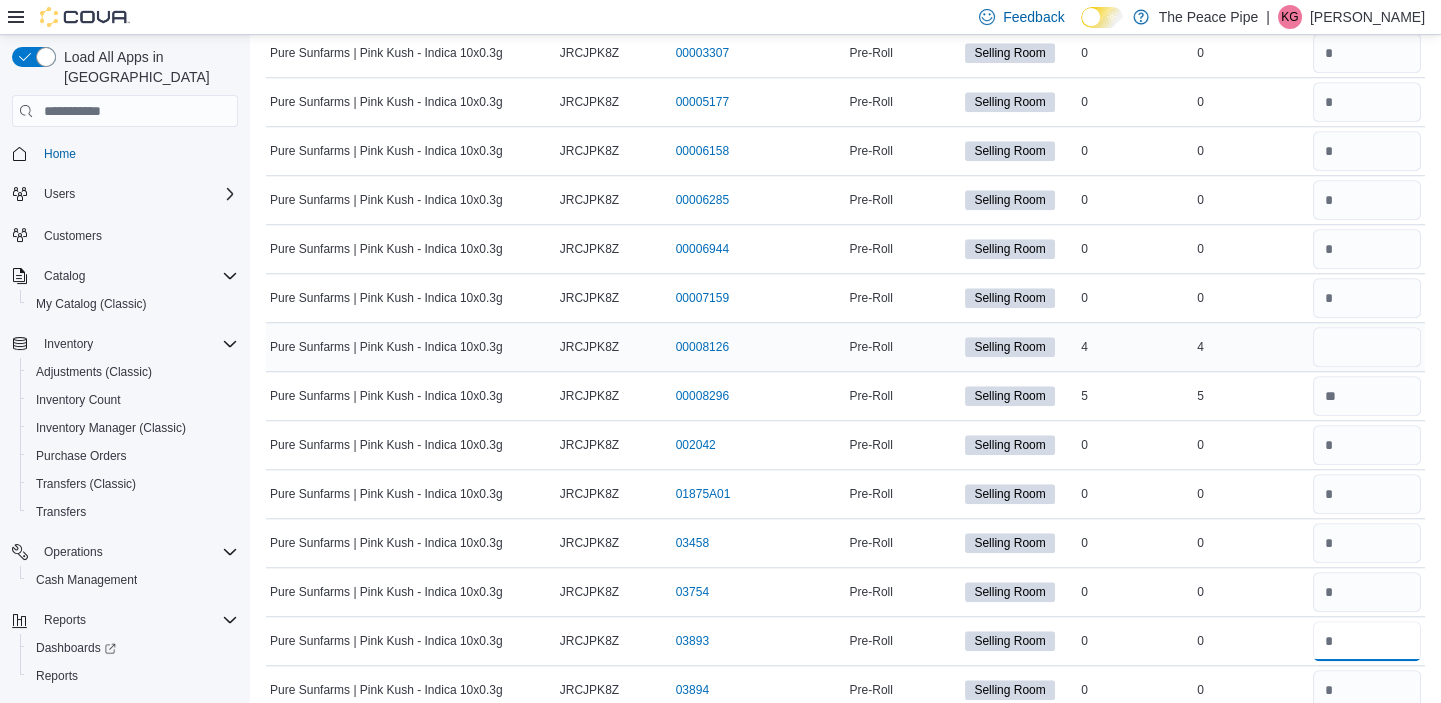 type 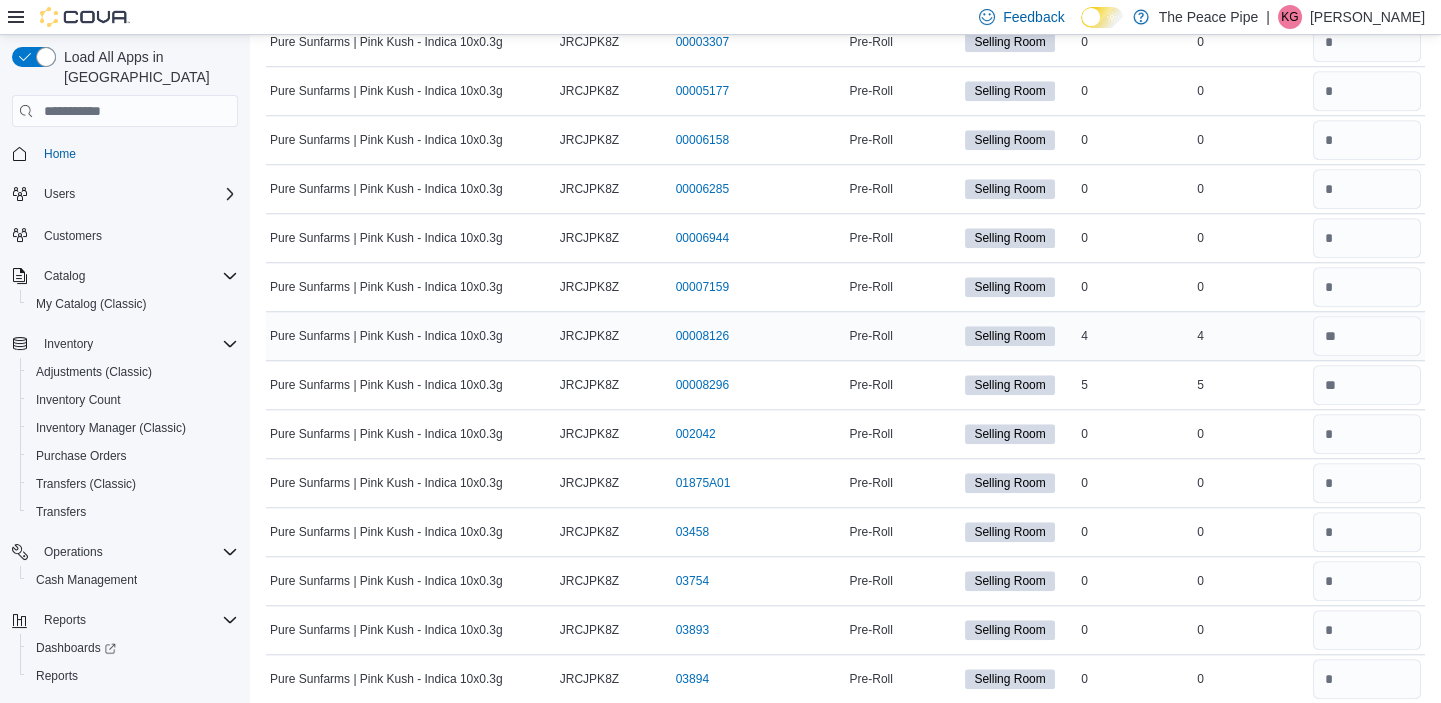 scroll, scrollTop: 20158, scrollLeft: 0, axis: vertical 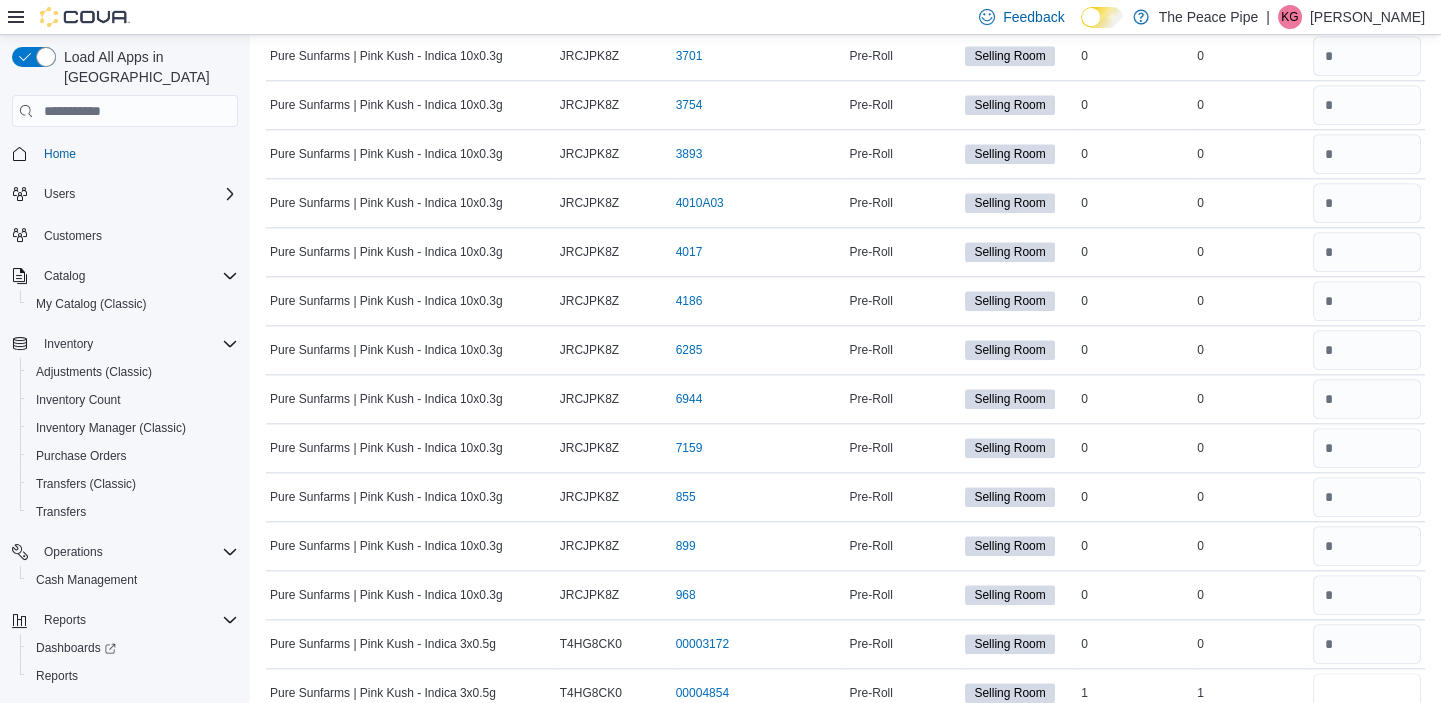 type on "*" 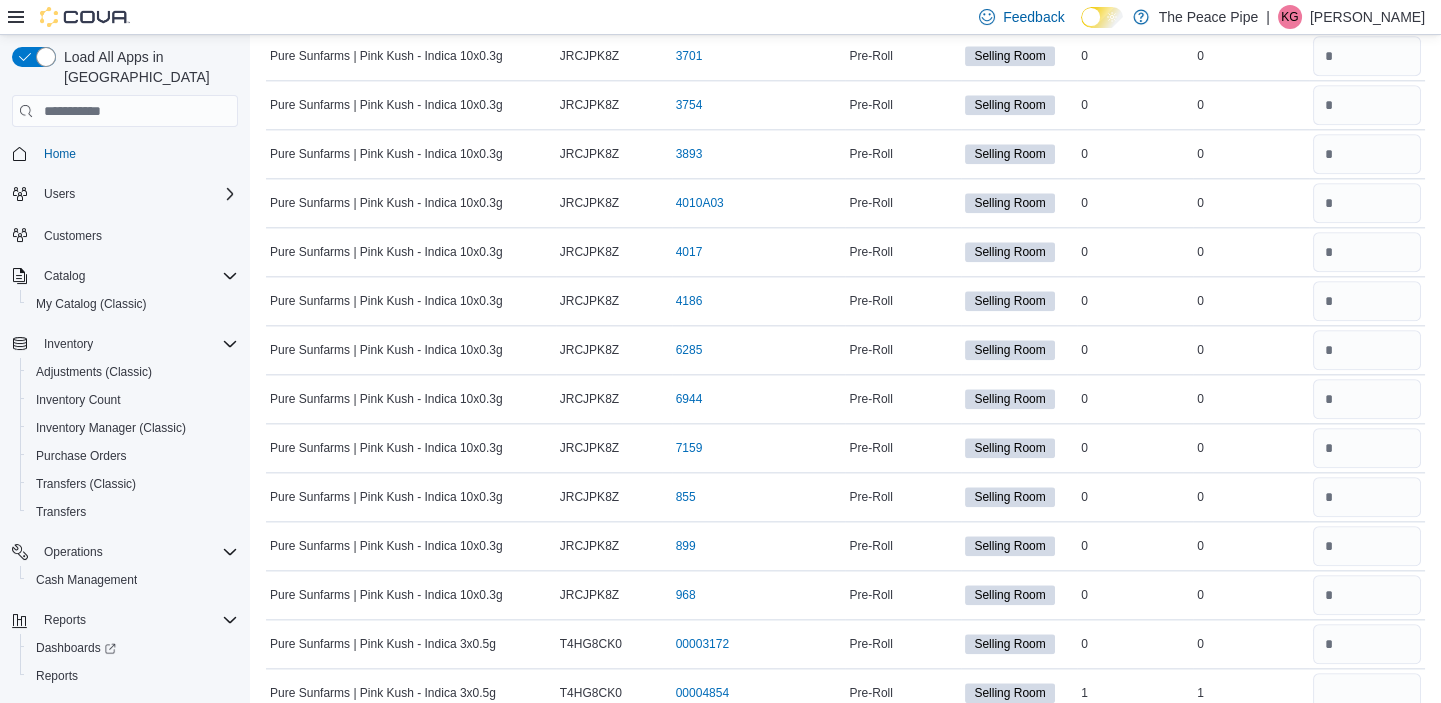 type 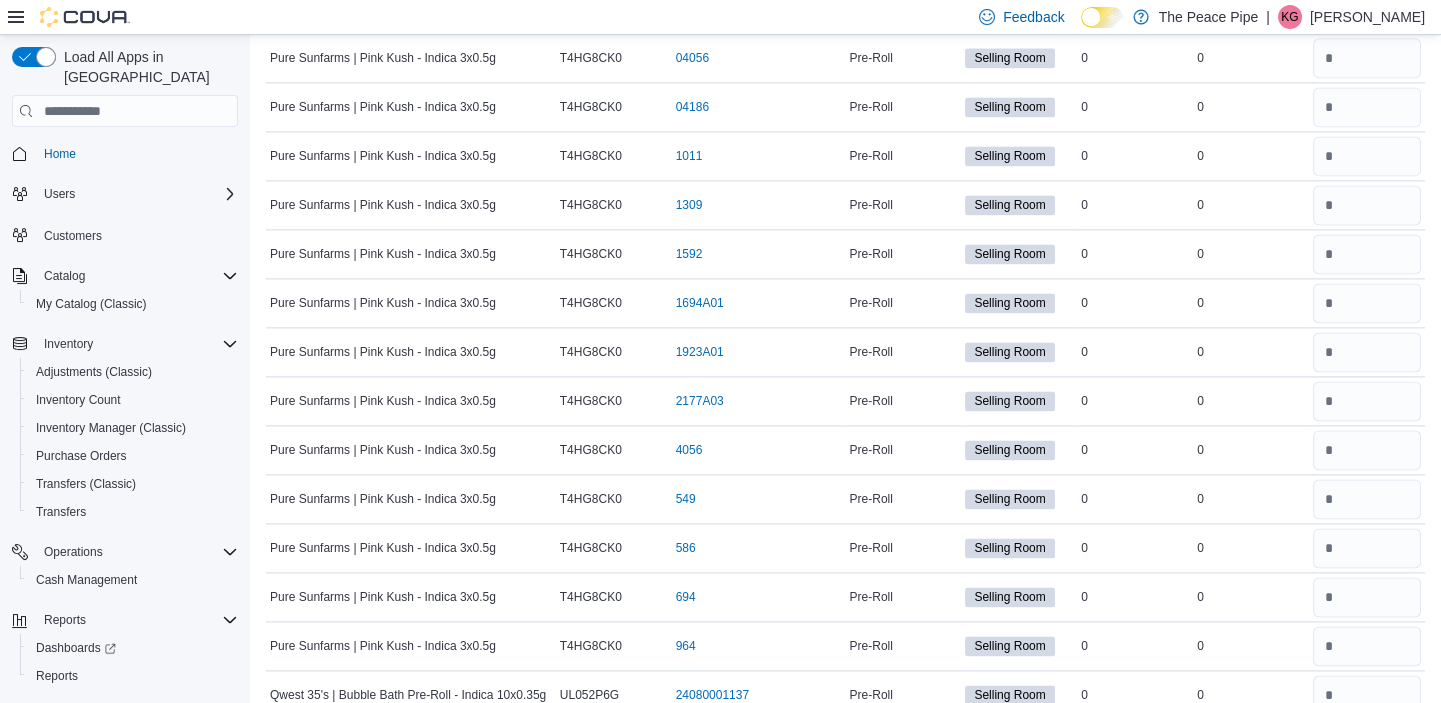 scroll, scrollTop: 22114, scrollLeft: 0, axis: vertical 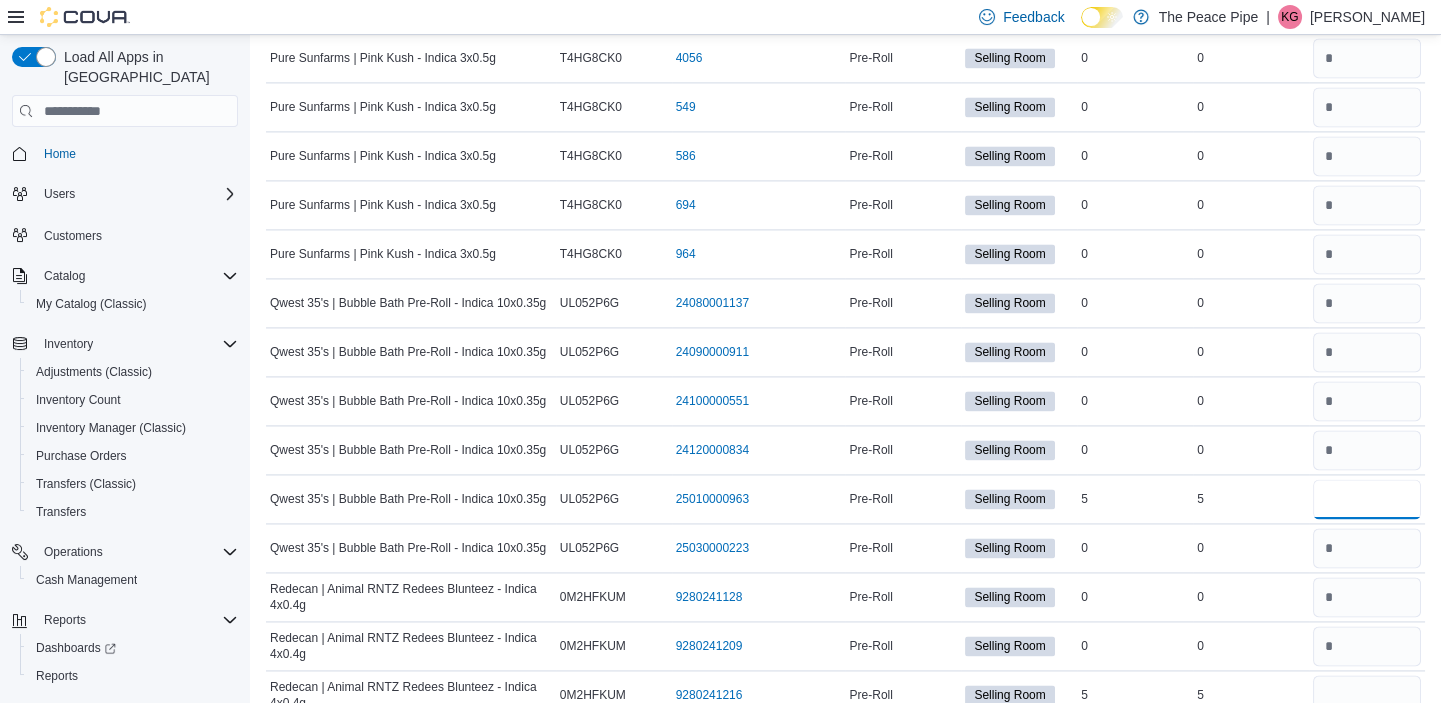 type on "*" 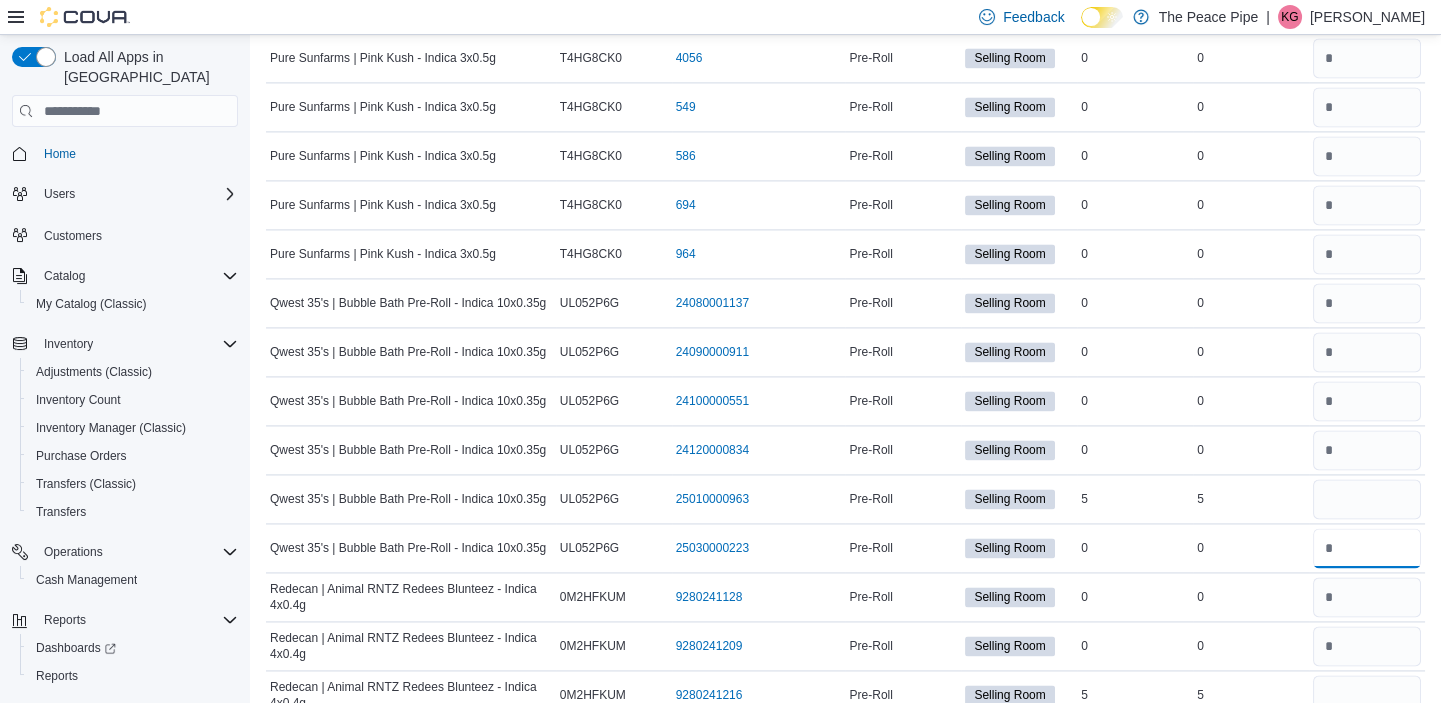 type 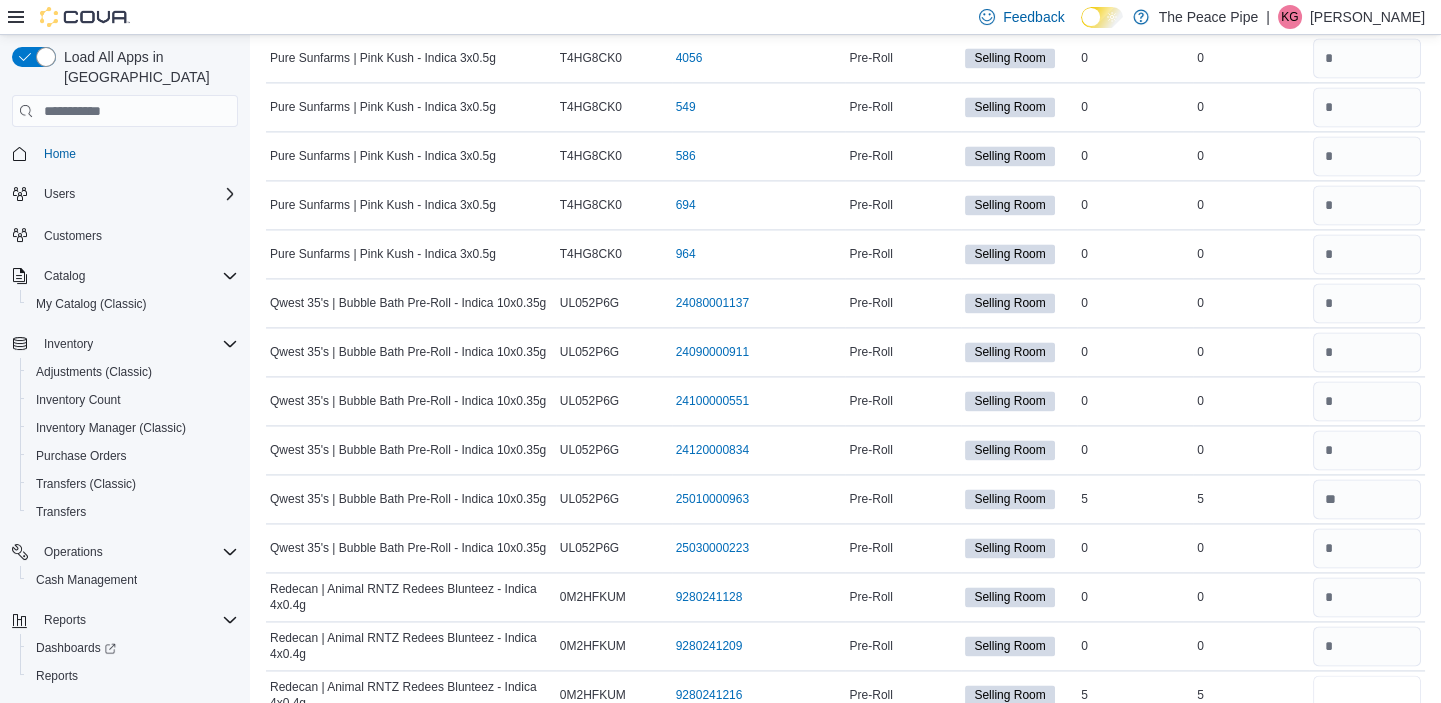 type on "*" 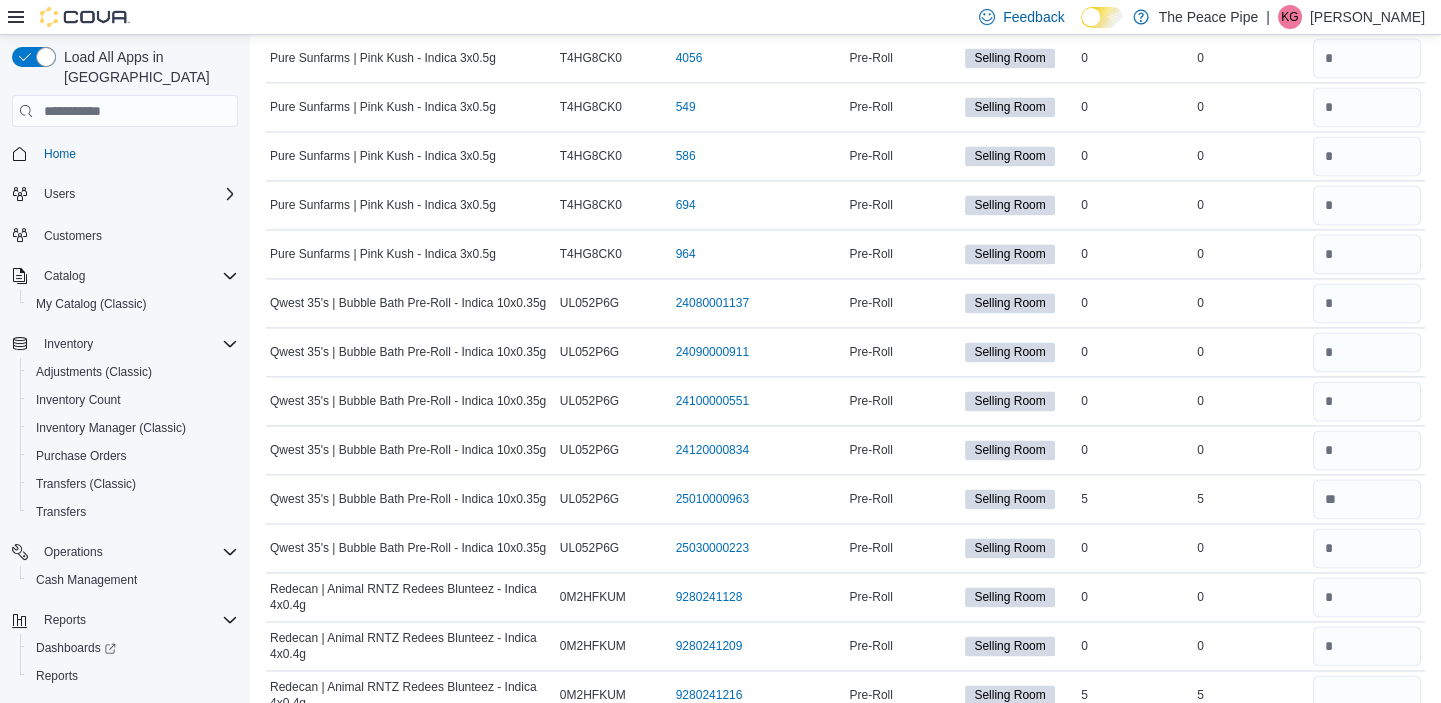 type 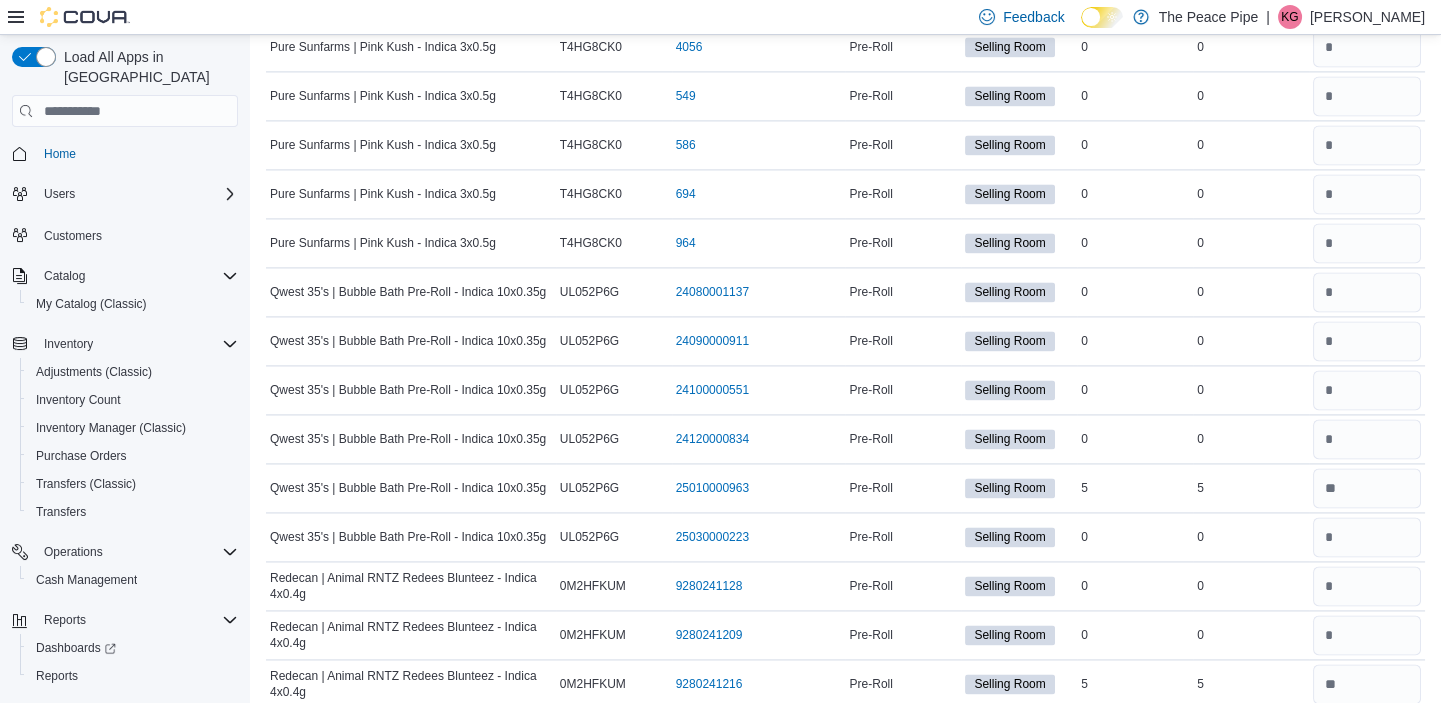 scroll, scrollTop: 22505, scrollLeft: 0, axis: vertical 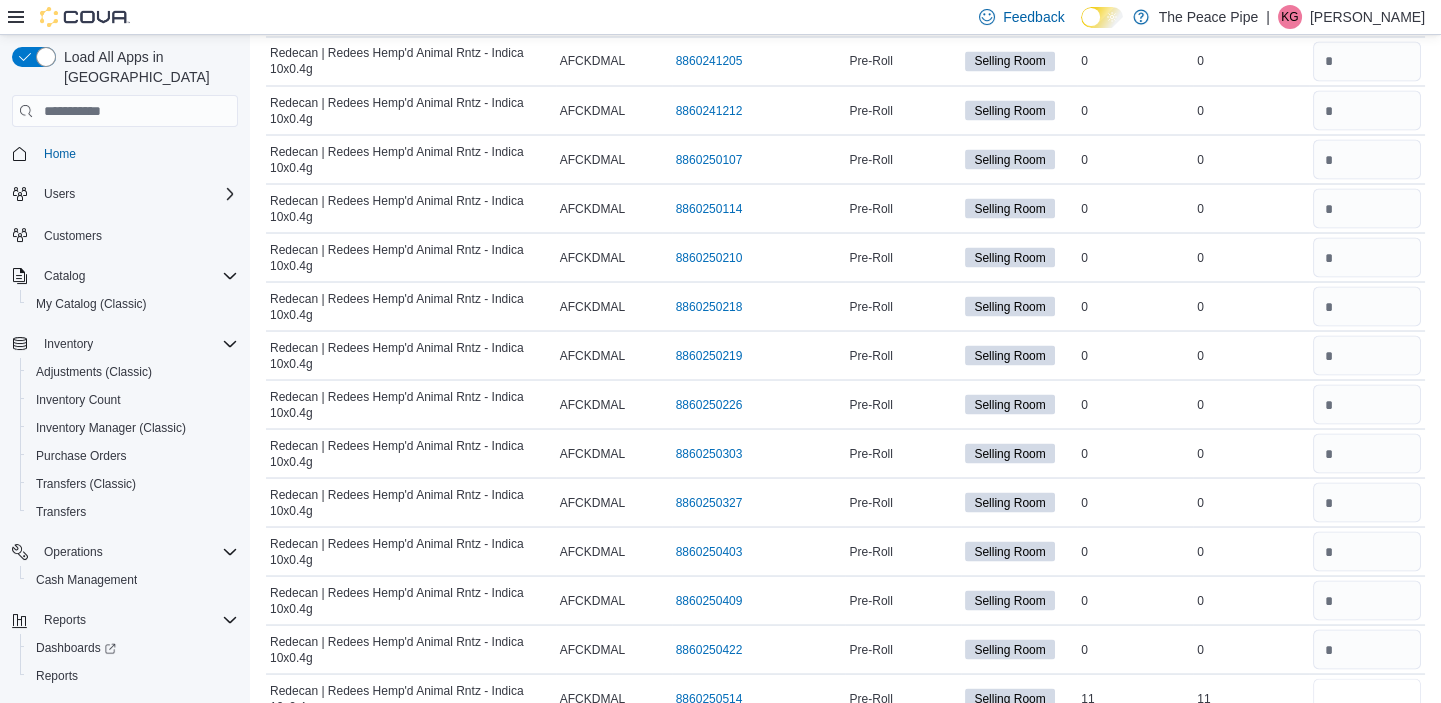 type on "**" 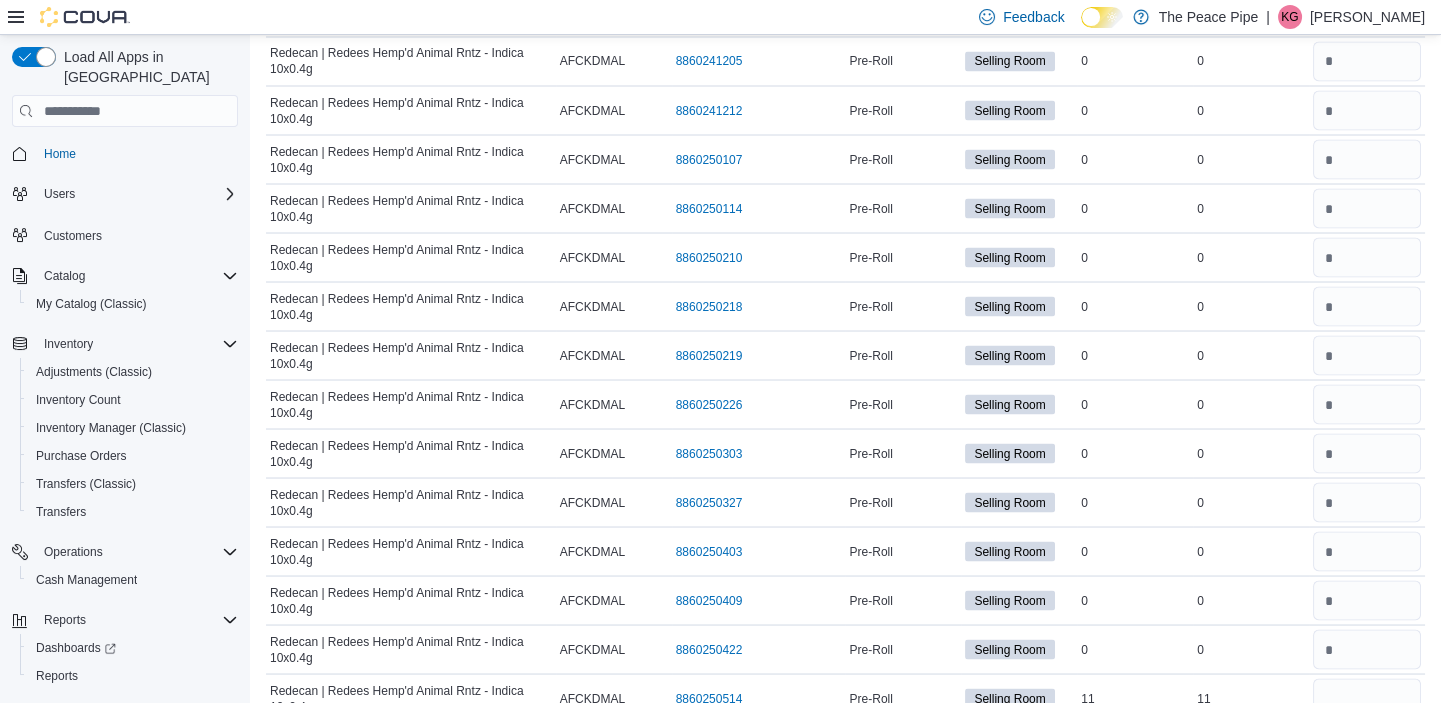 type 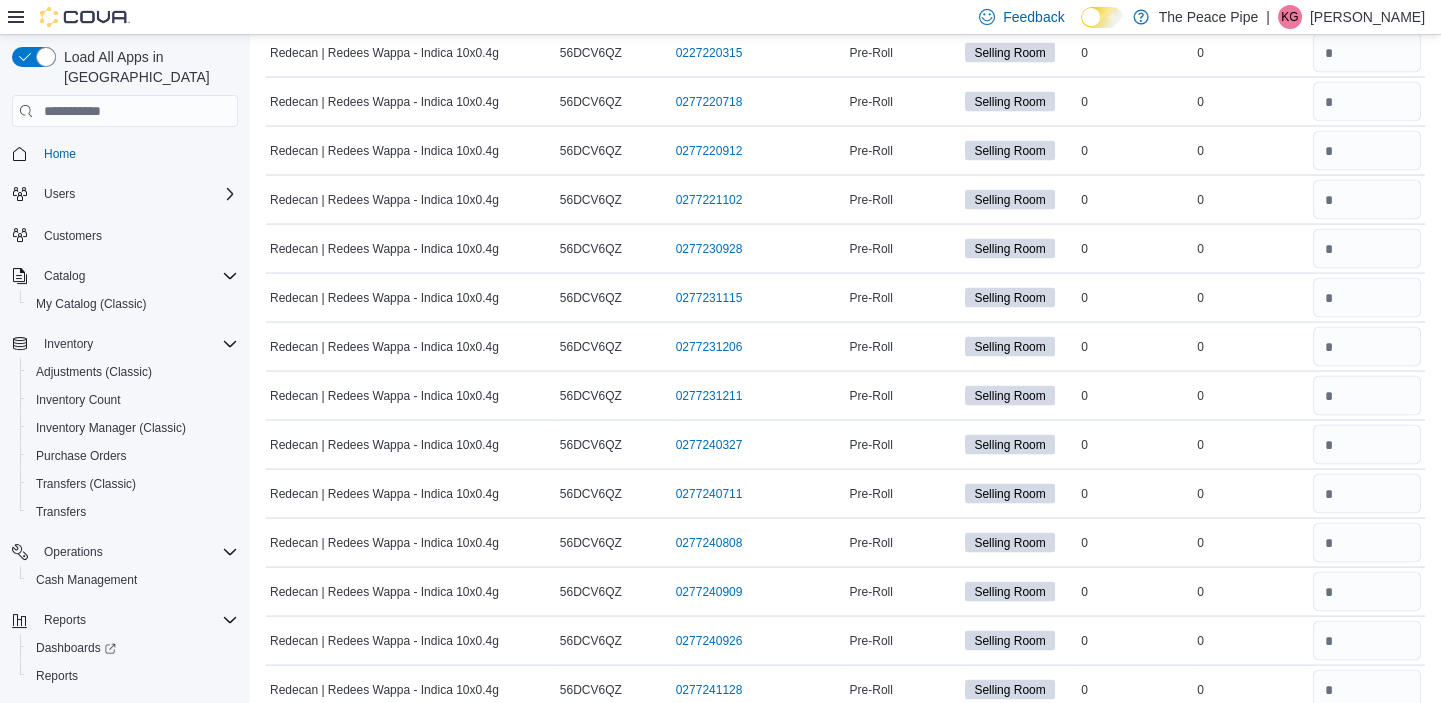 scroll, scrollTop: 24851, scrollLeft: 0, axis: vertical 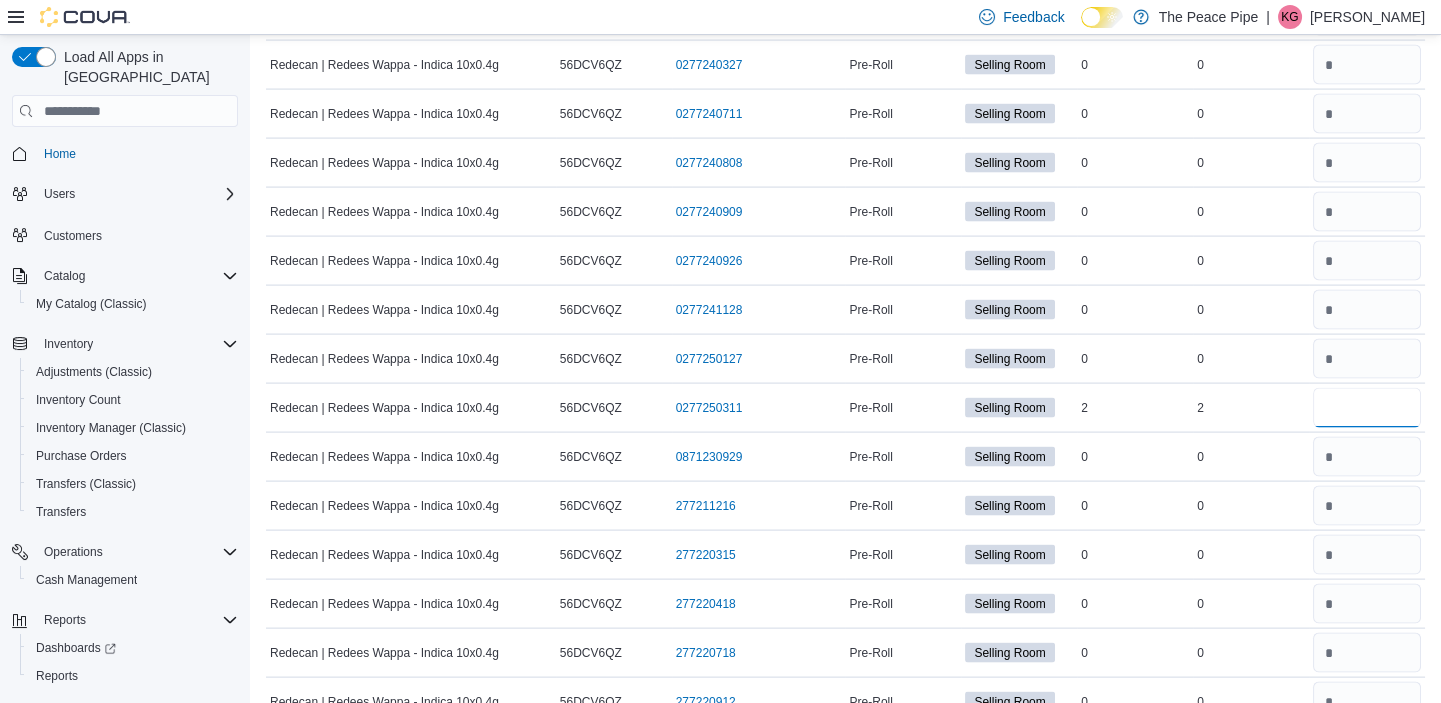type on "*" 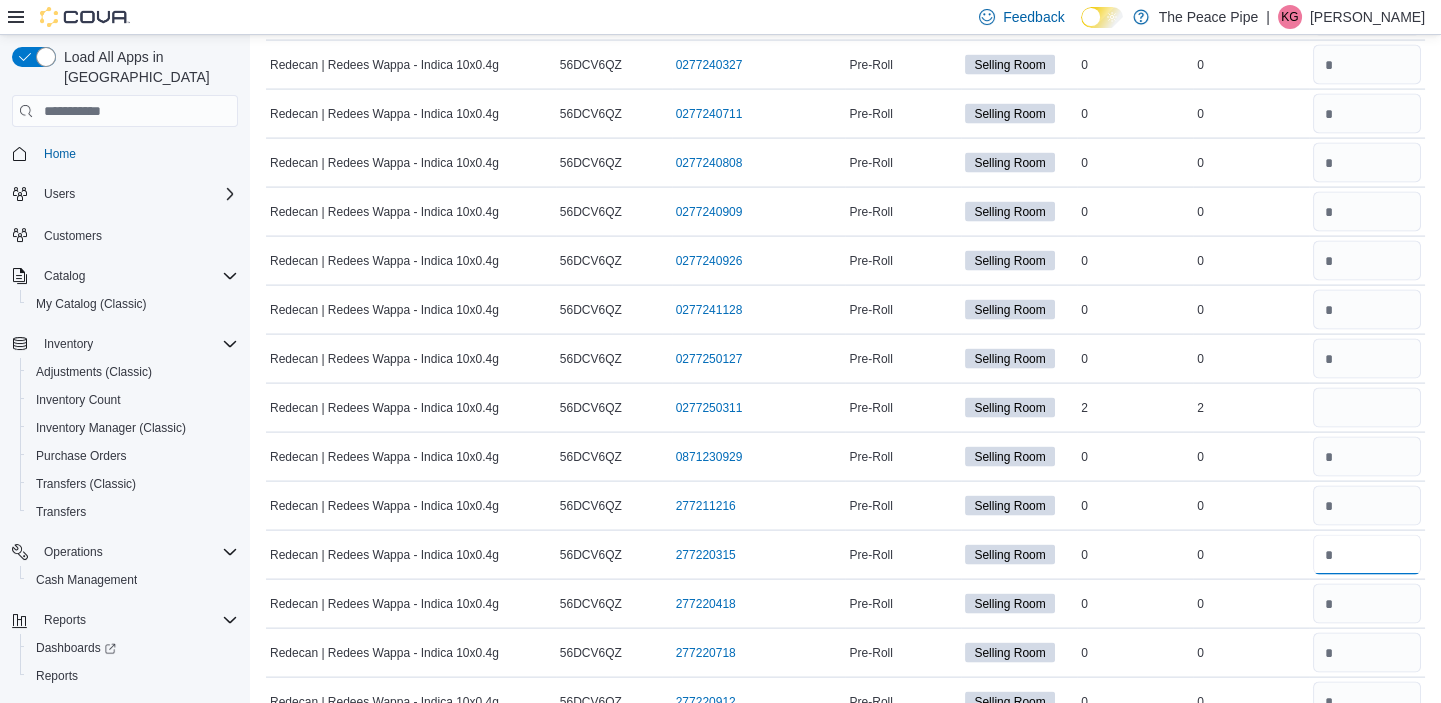 type 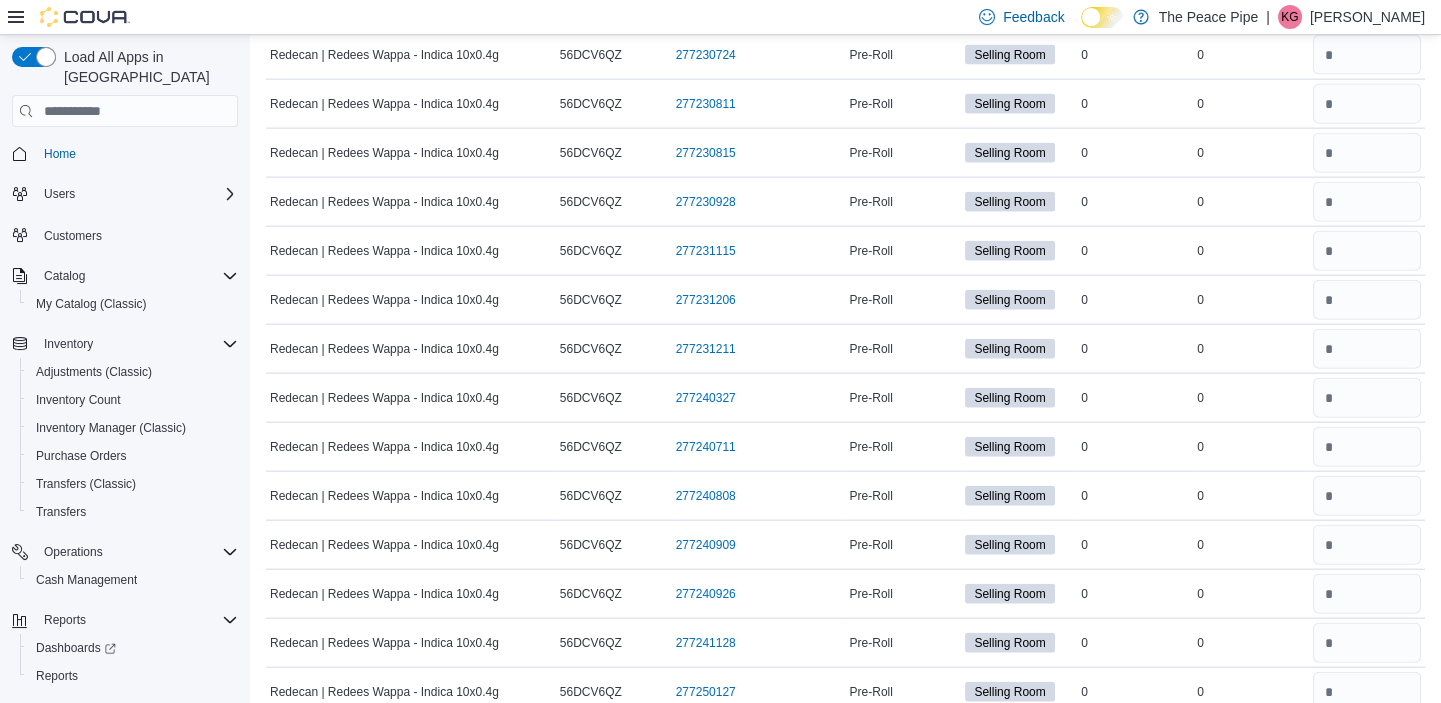 scroll, scrollTop: 26025, scrollLeft: 0, axis: vertical 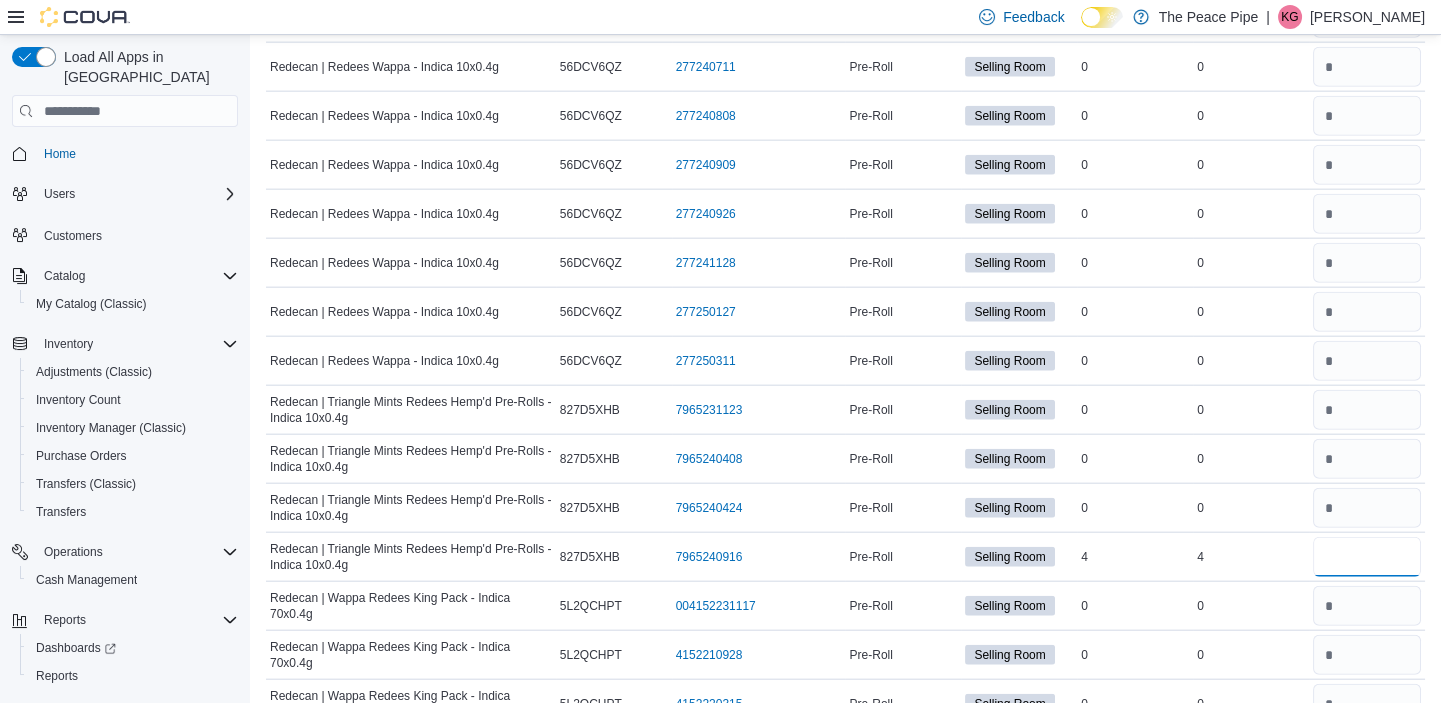 type on "*" 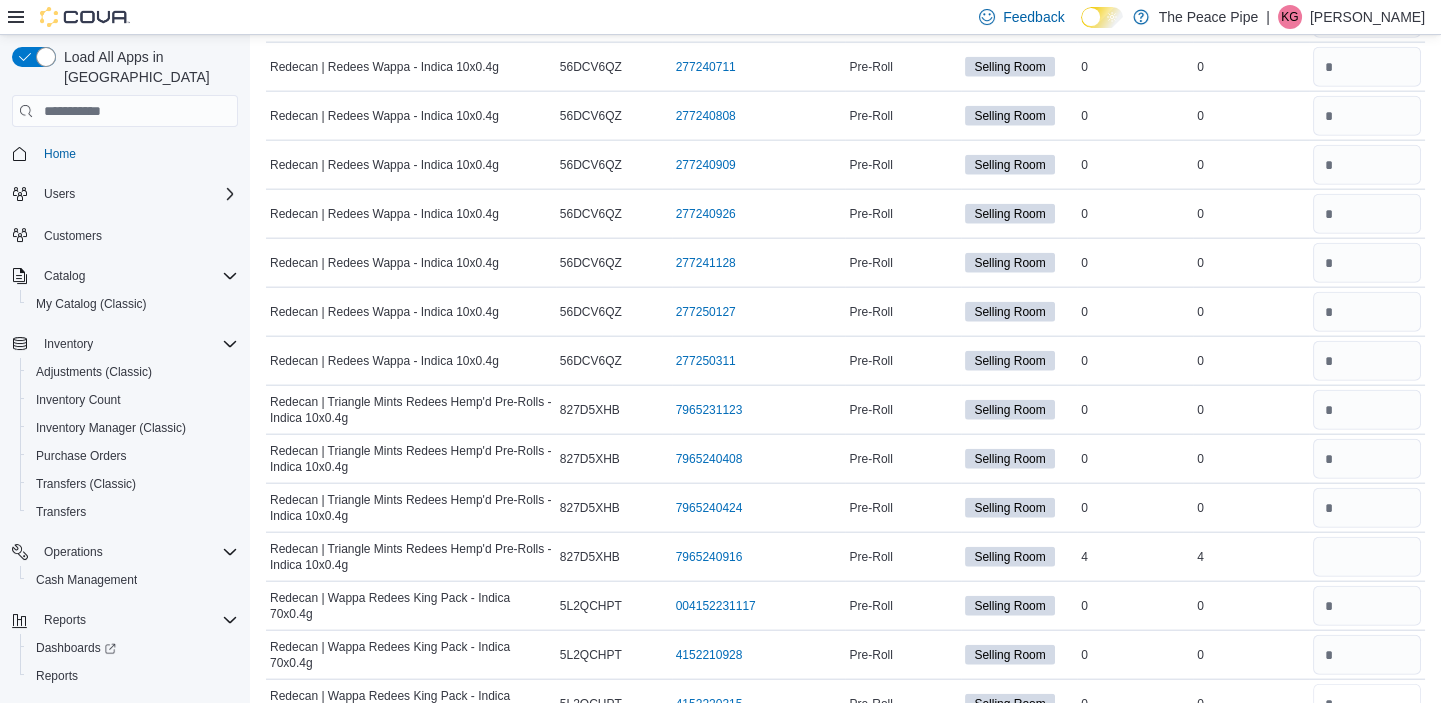 type 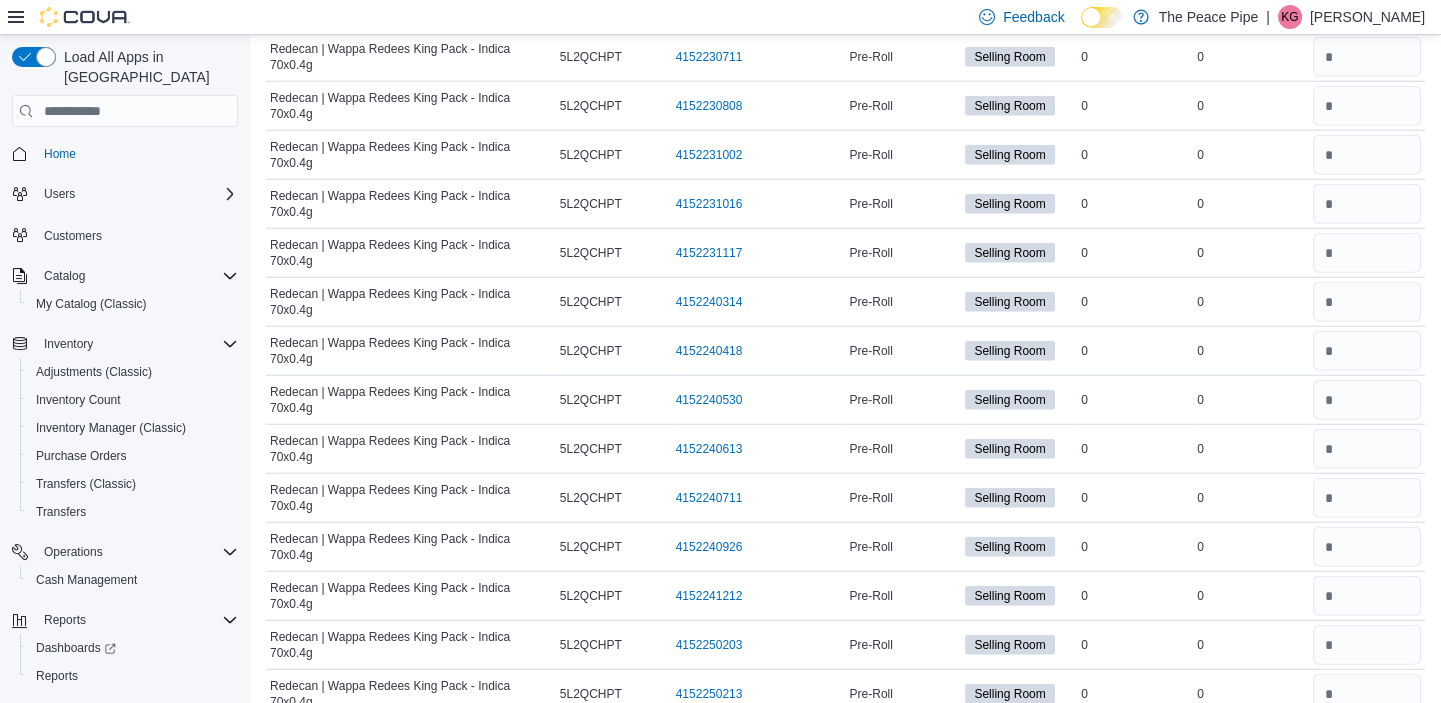 scroll, scrollTop: 27199, scrollLeft: 0, axis: vertical 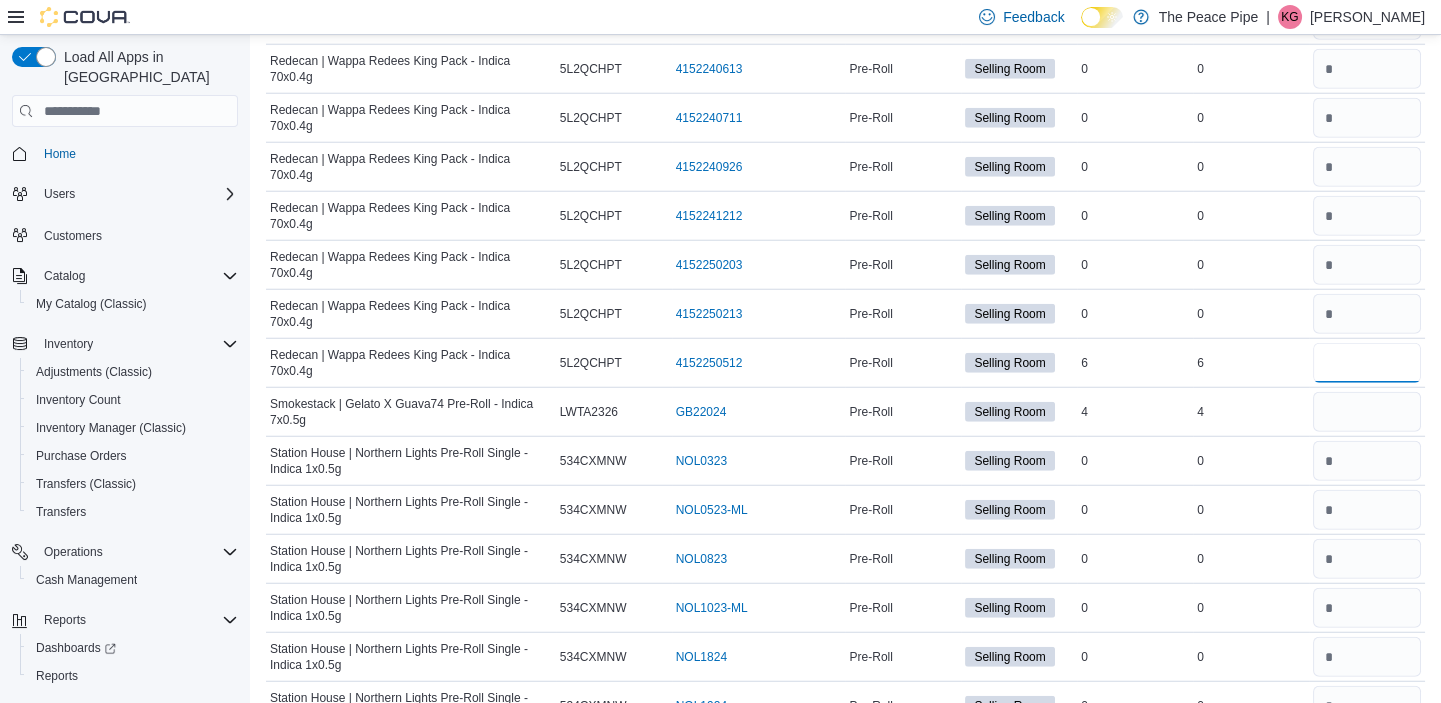 click at bounding box center (1367, 363) 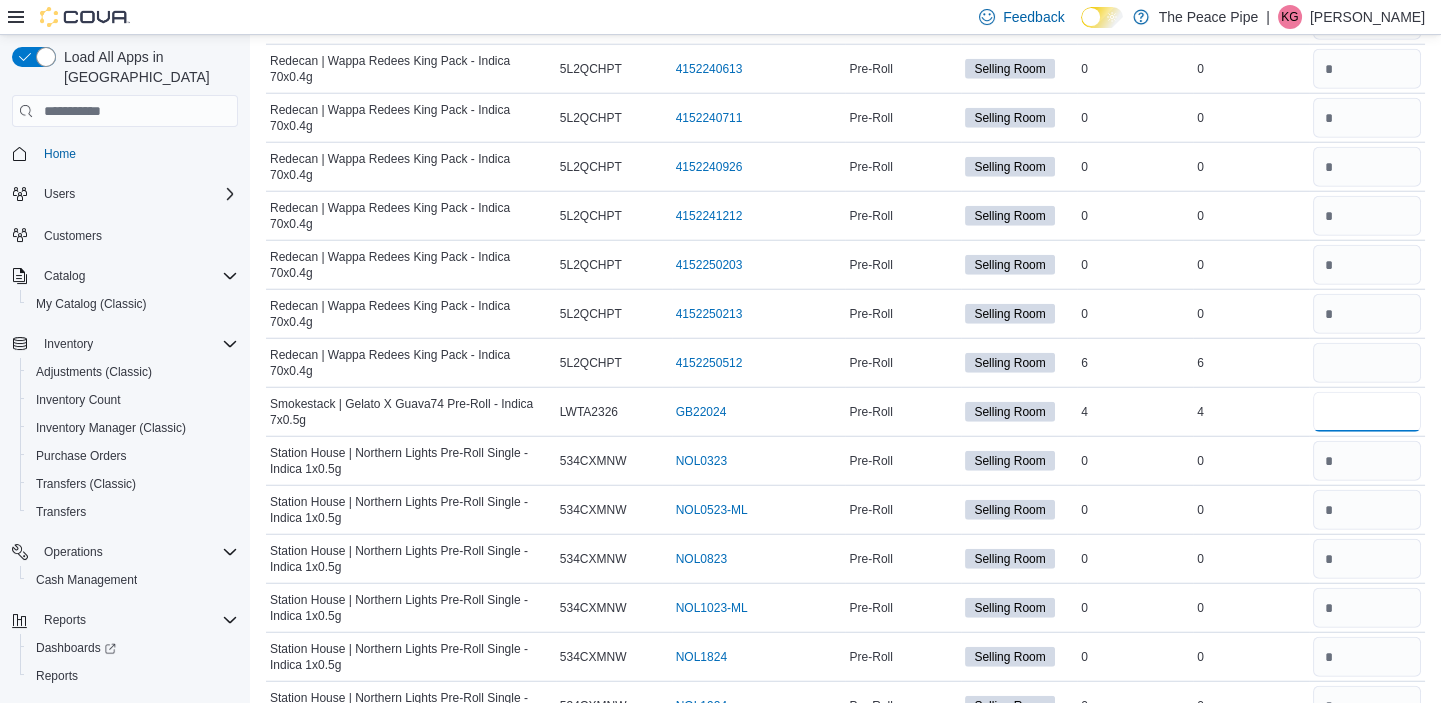 type 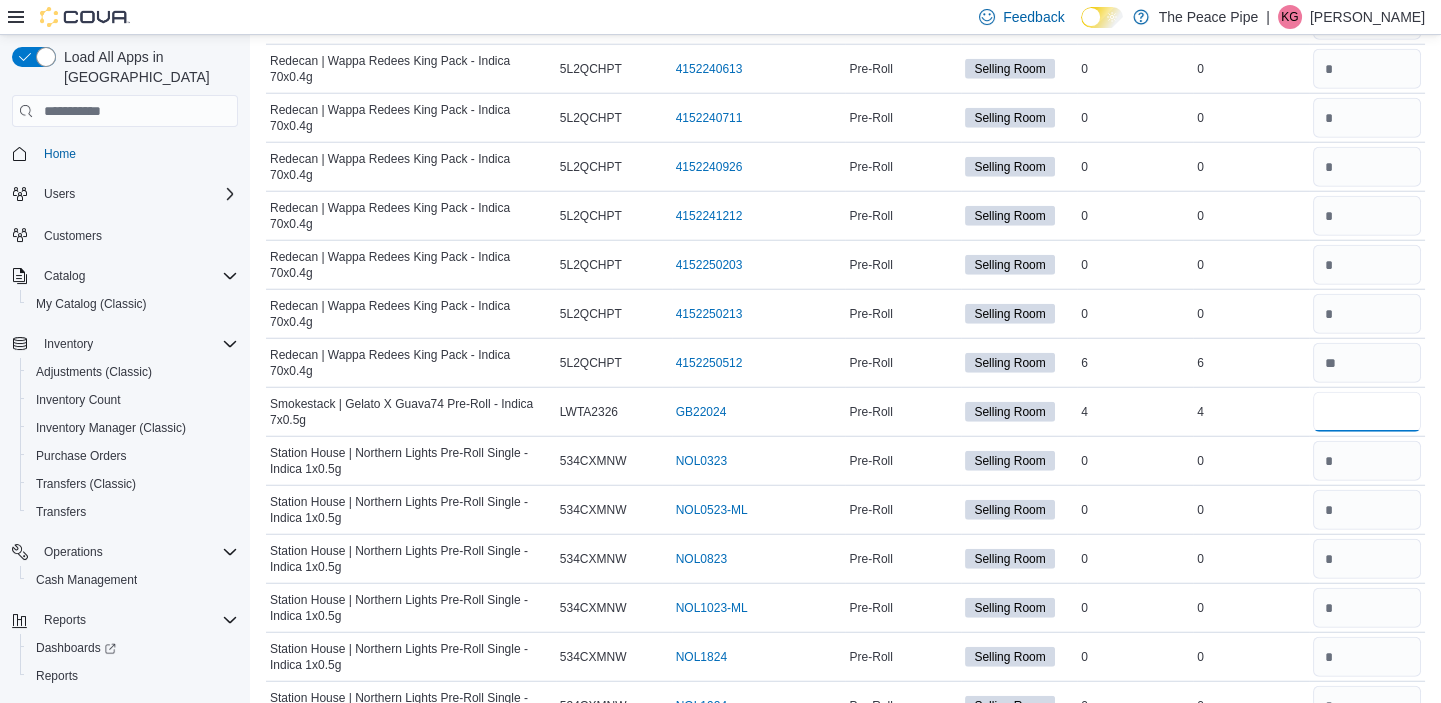type on "*" 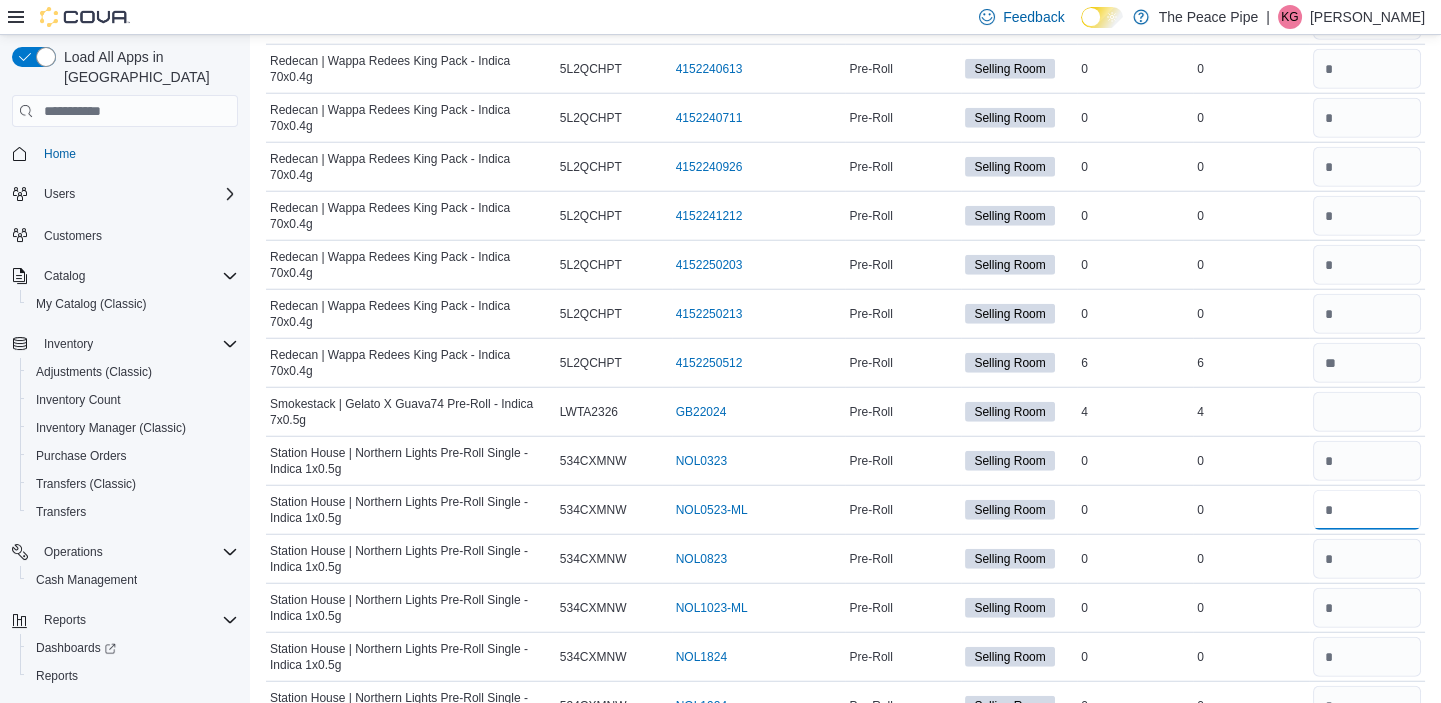 type 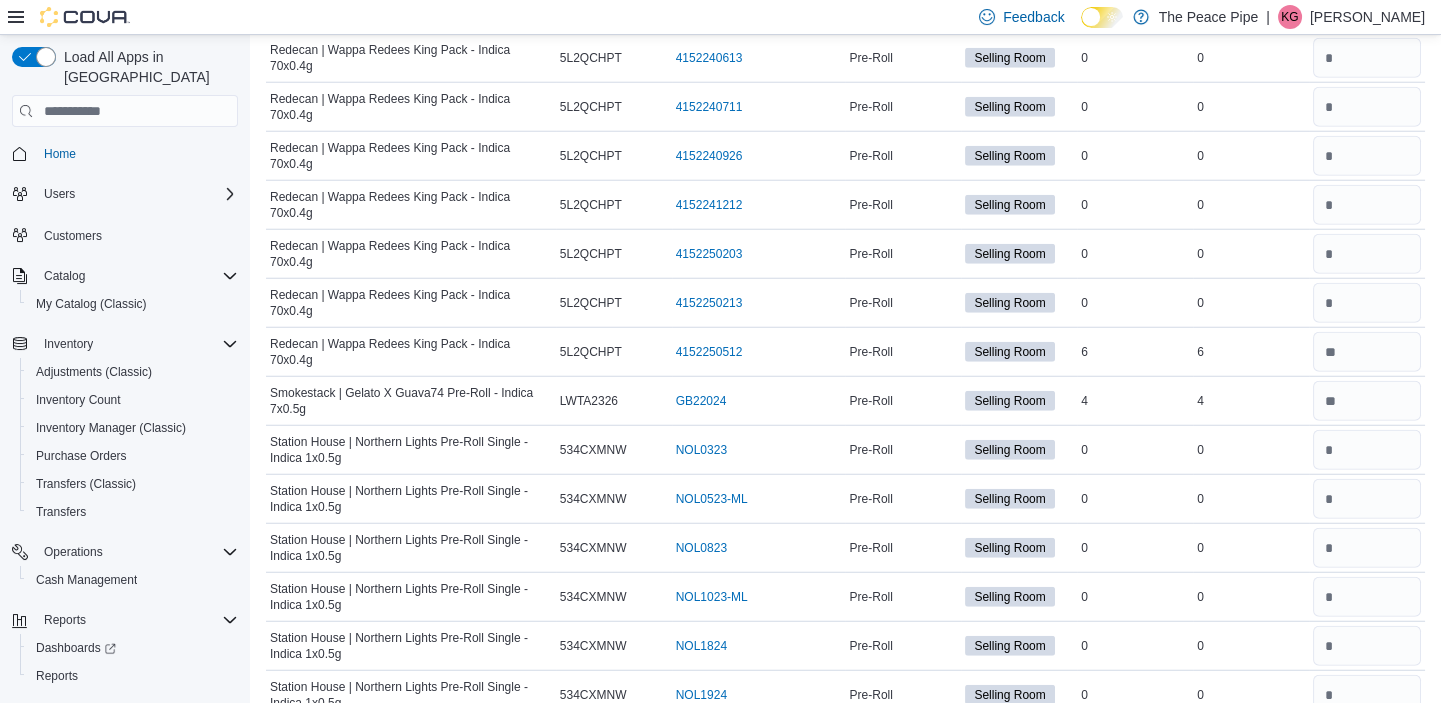 scroll, scrollTop: 27590, scrollLeft: 0, axis: vertical 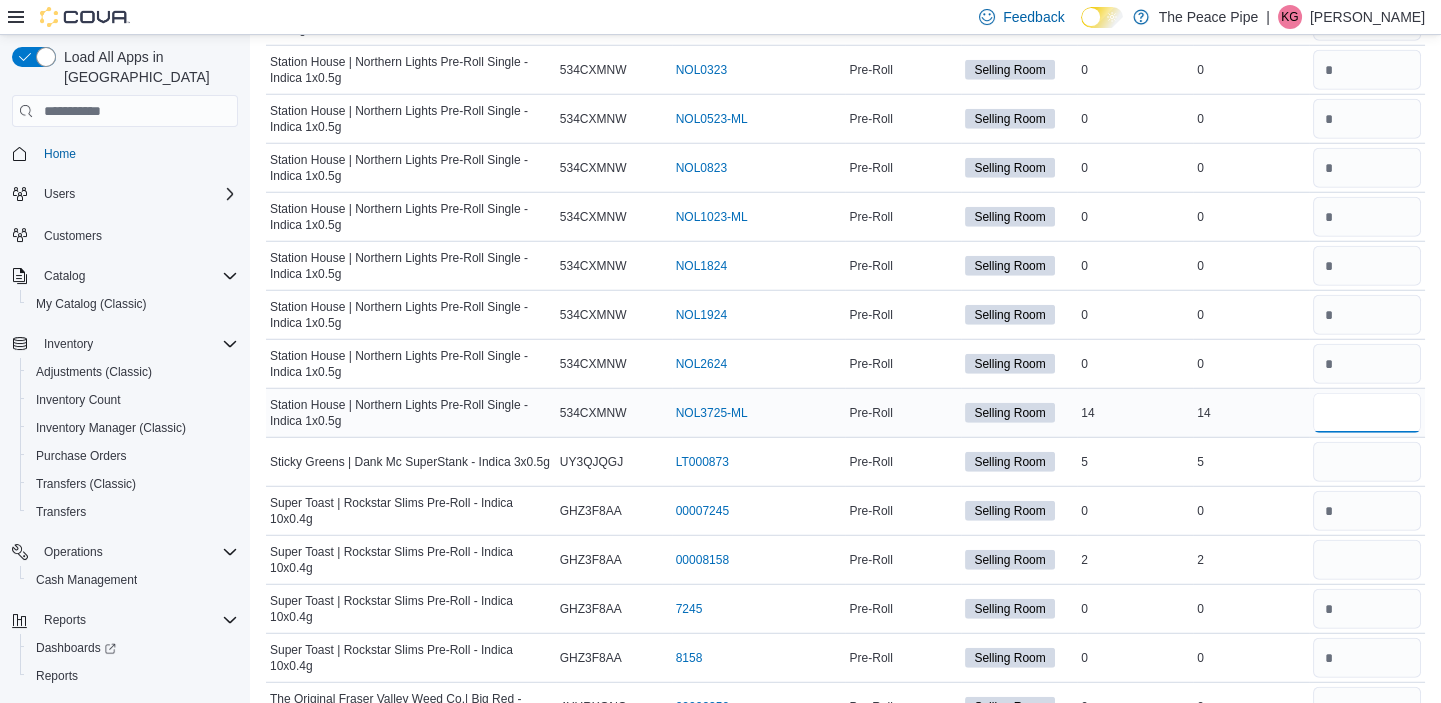 click at bounding box center (1367, 413) 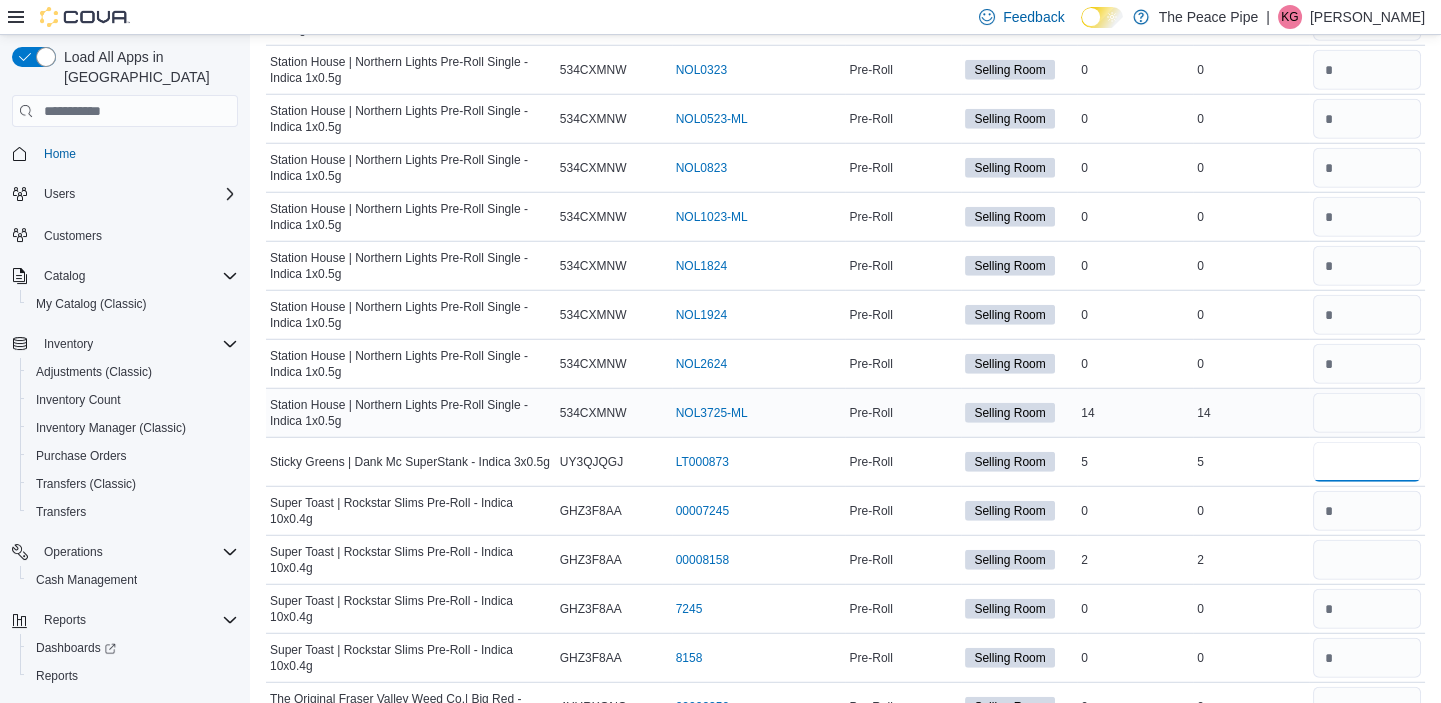 type on "*" 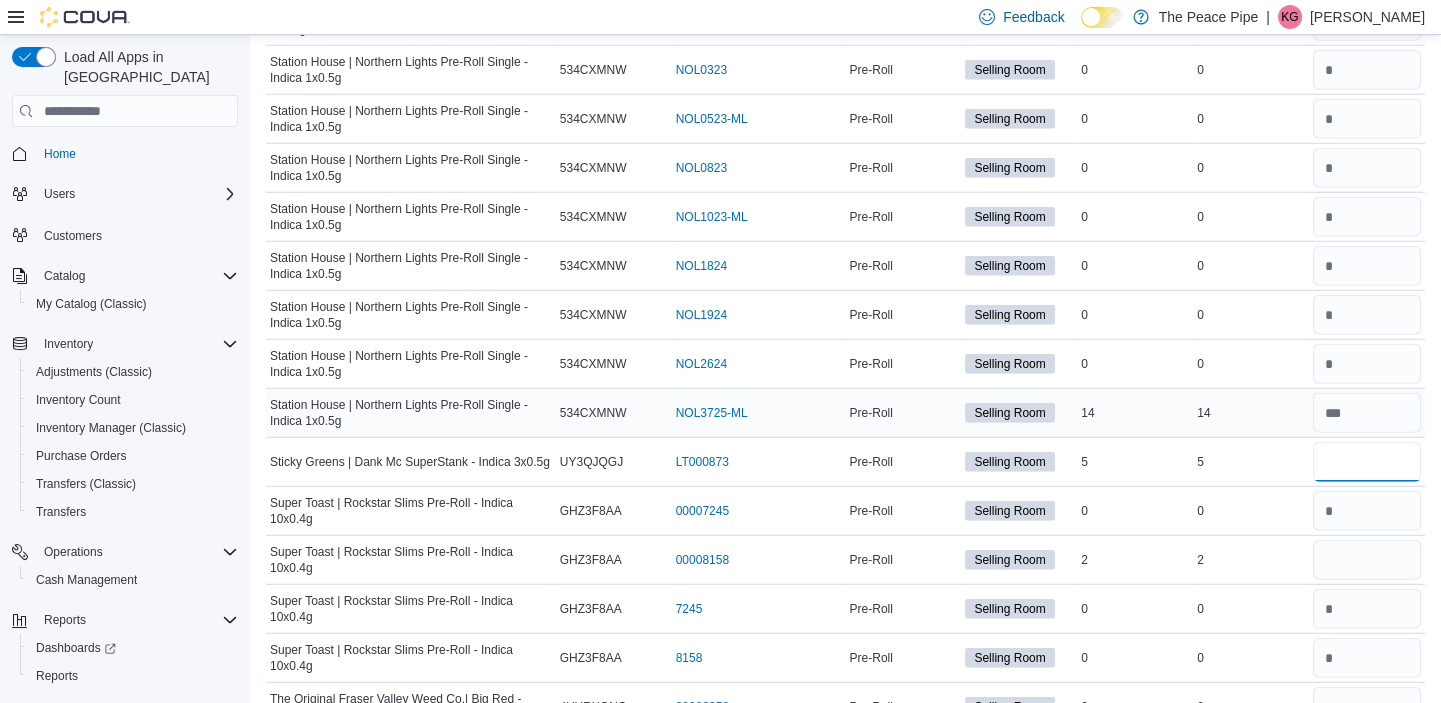 type on "*" 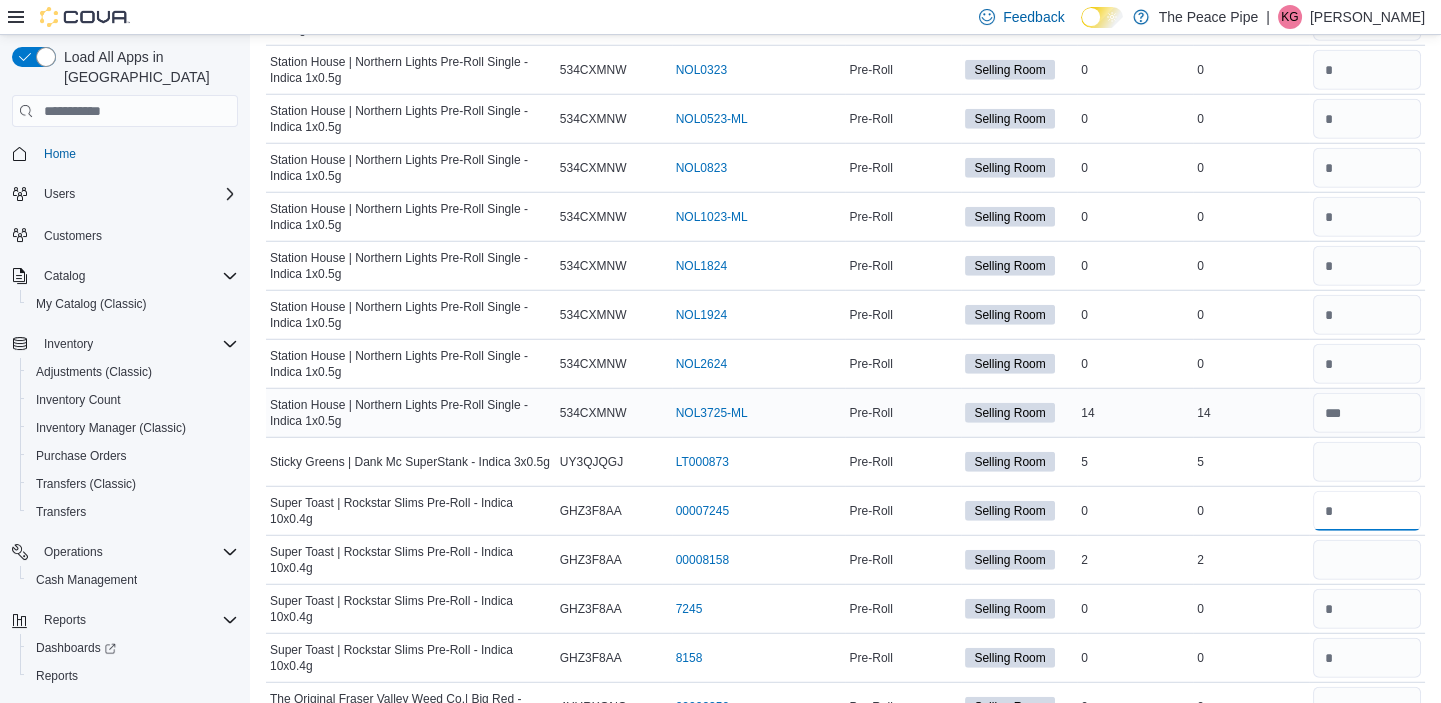 type 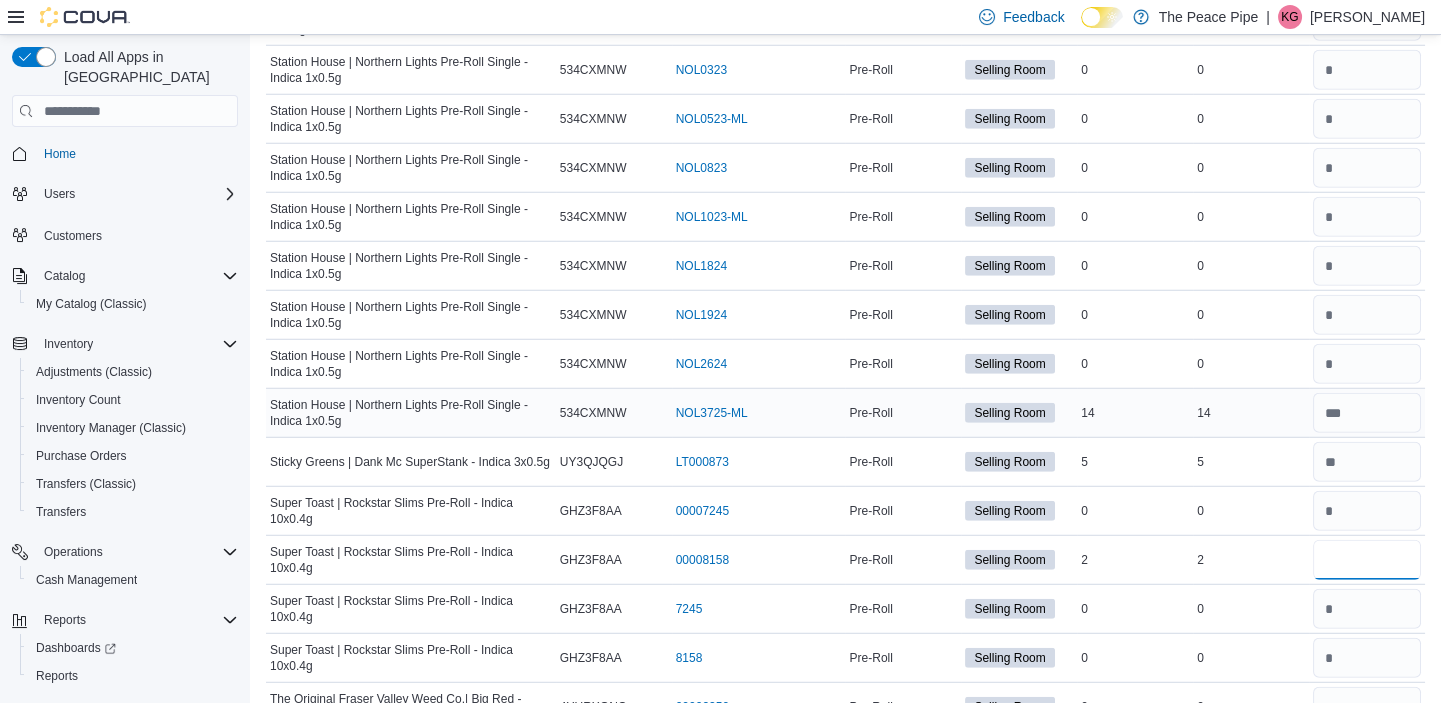 type on "*" 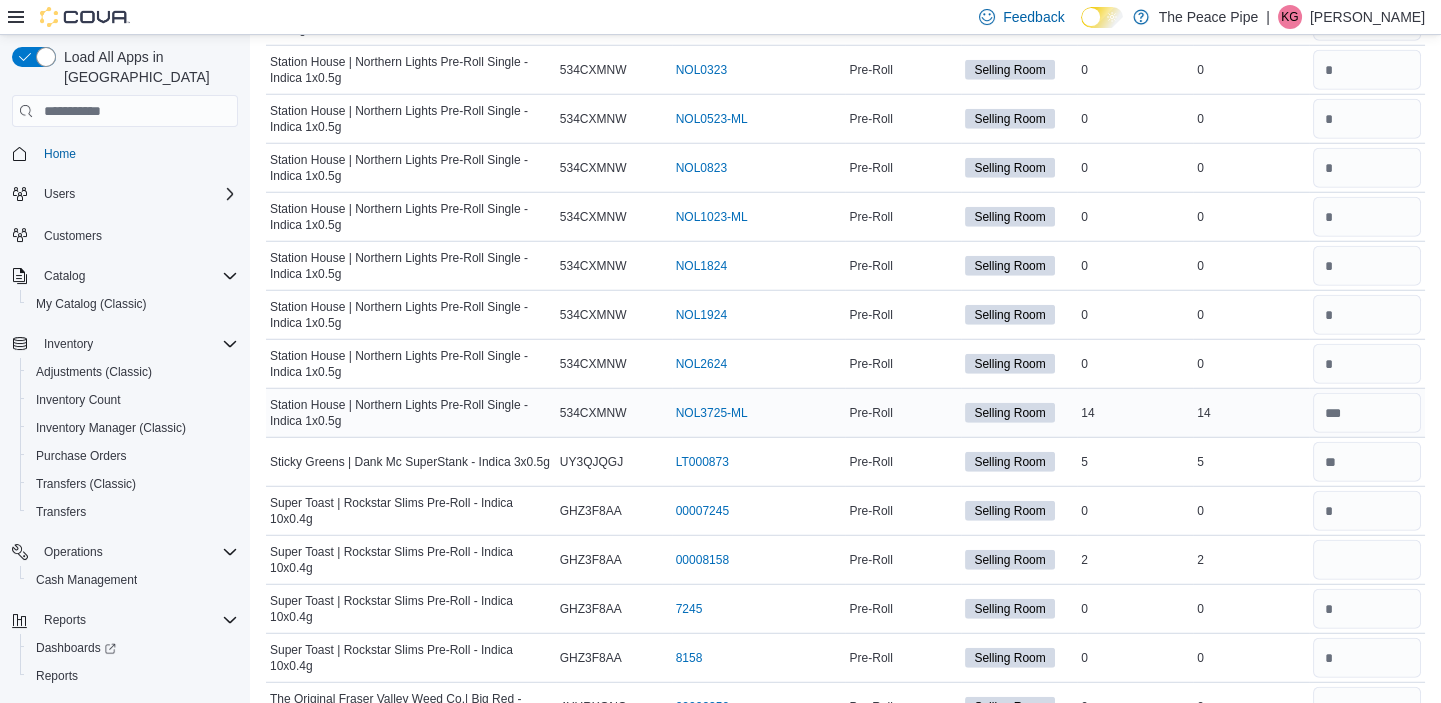 type 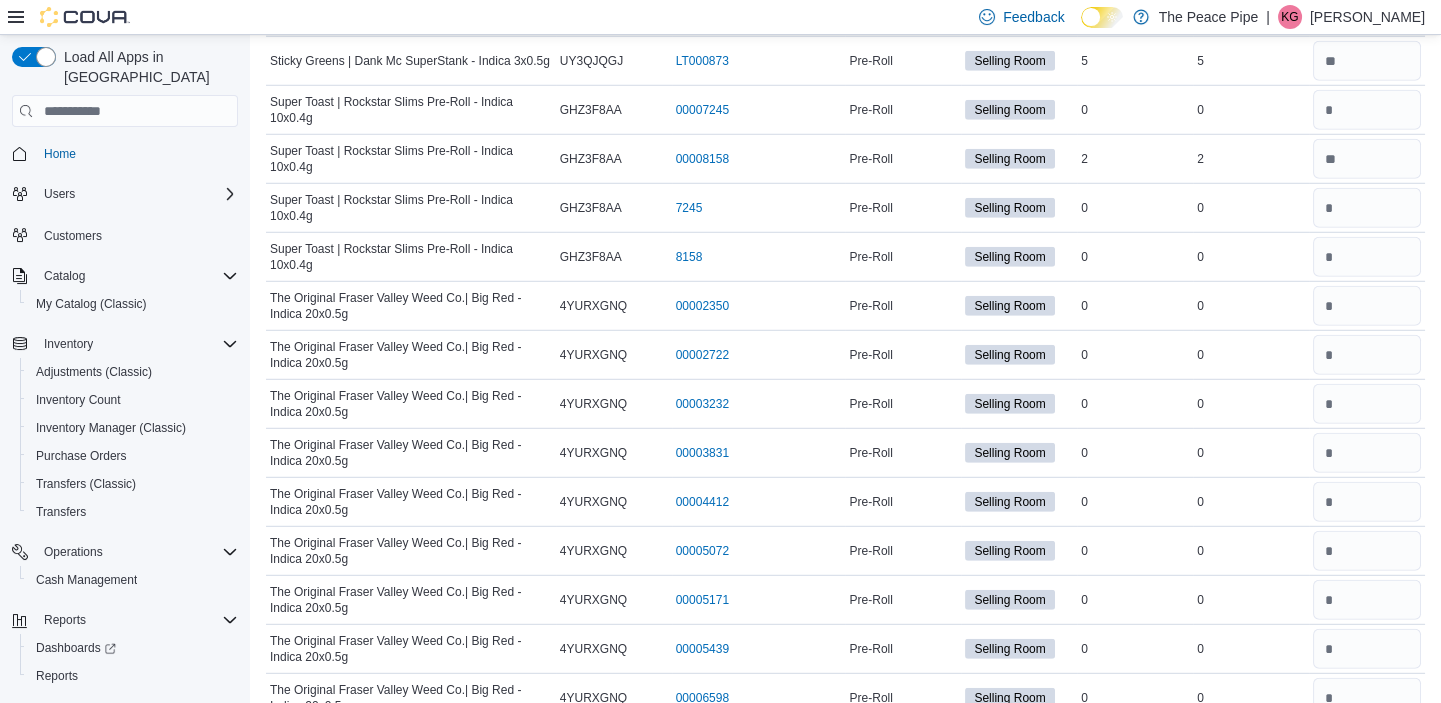 scroll, scrollTop: 28372, scrollLeft: 0, axis: vertical 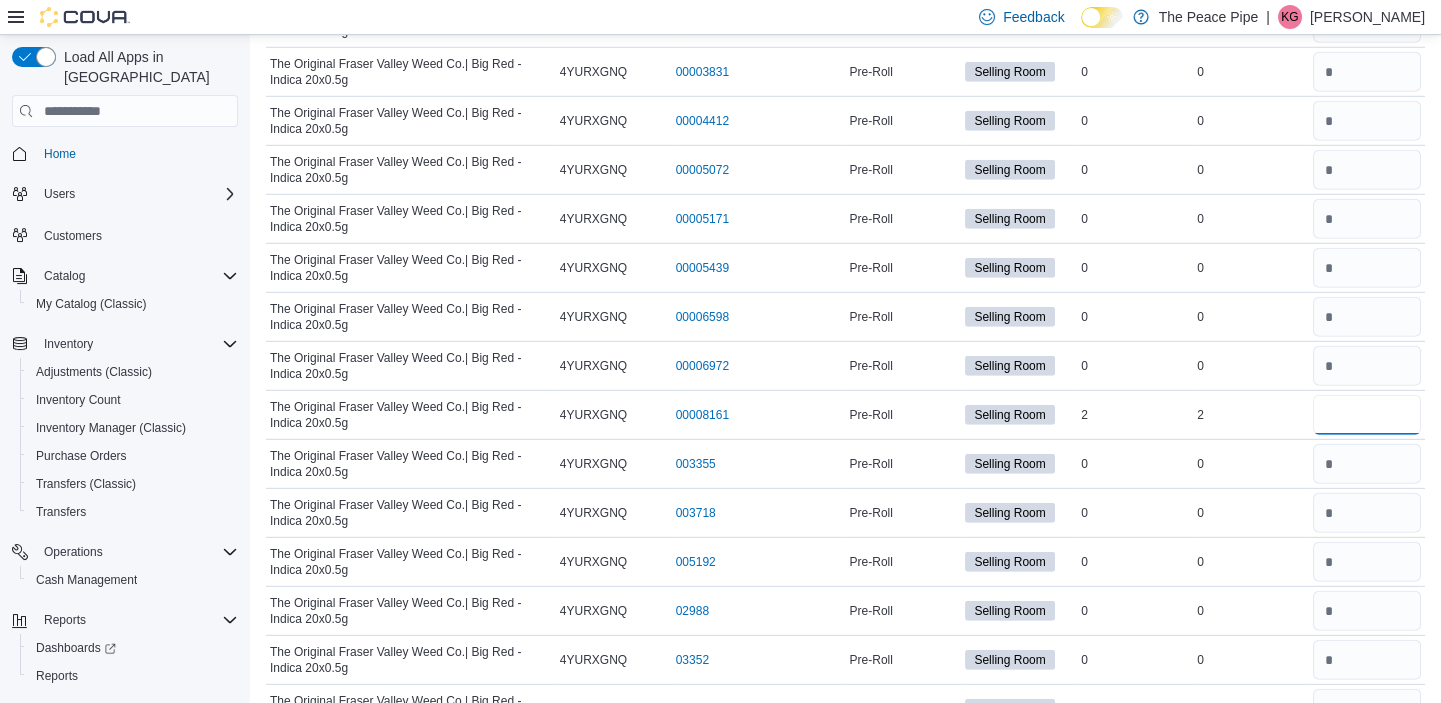 click at bounding box center (1367, 415) 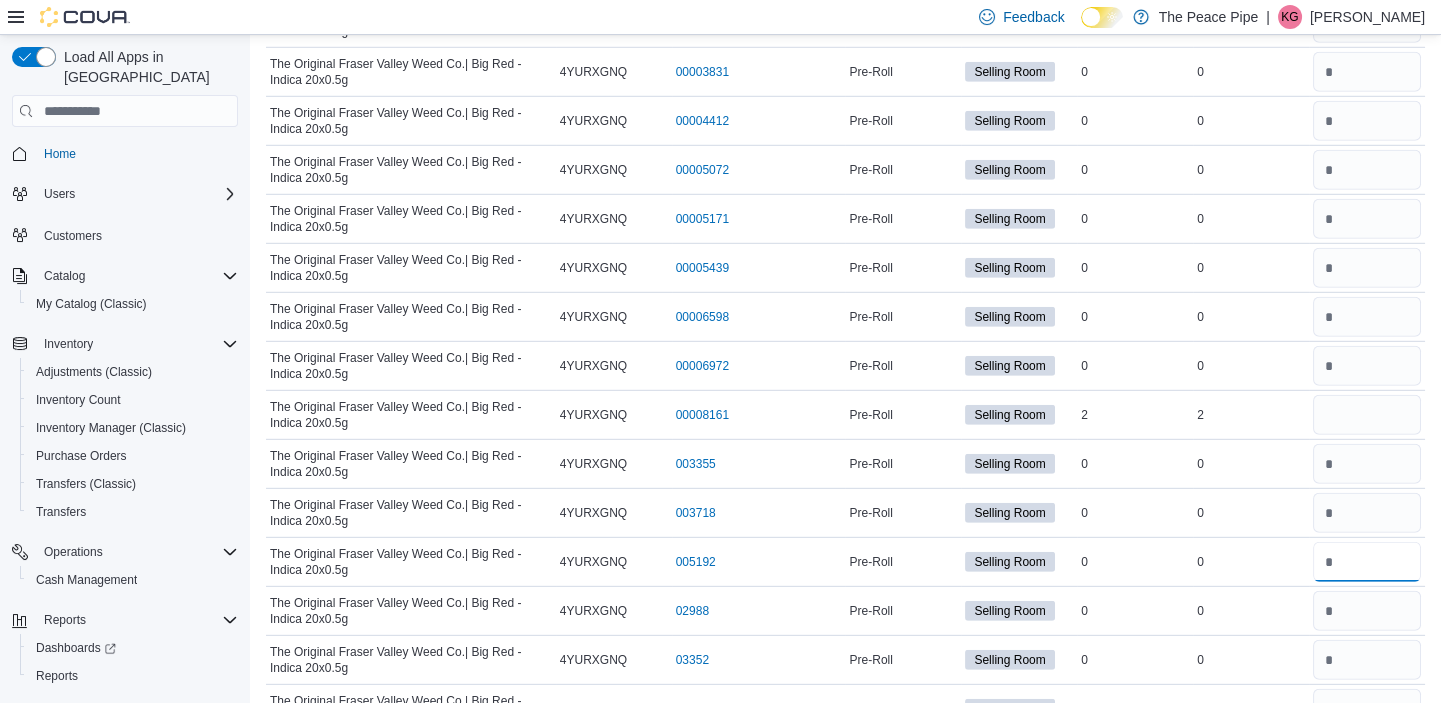type 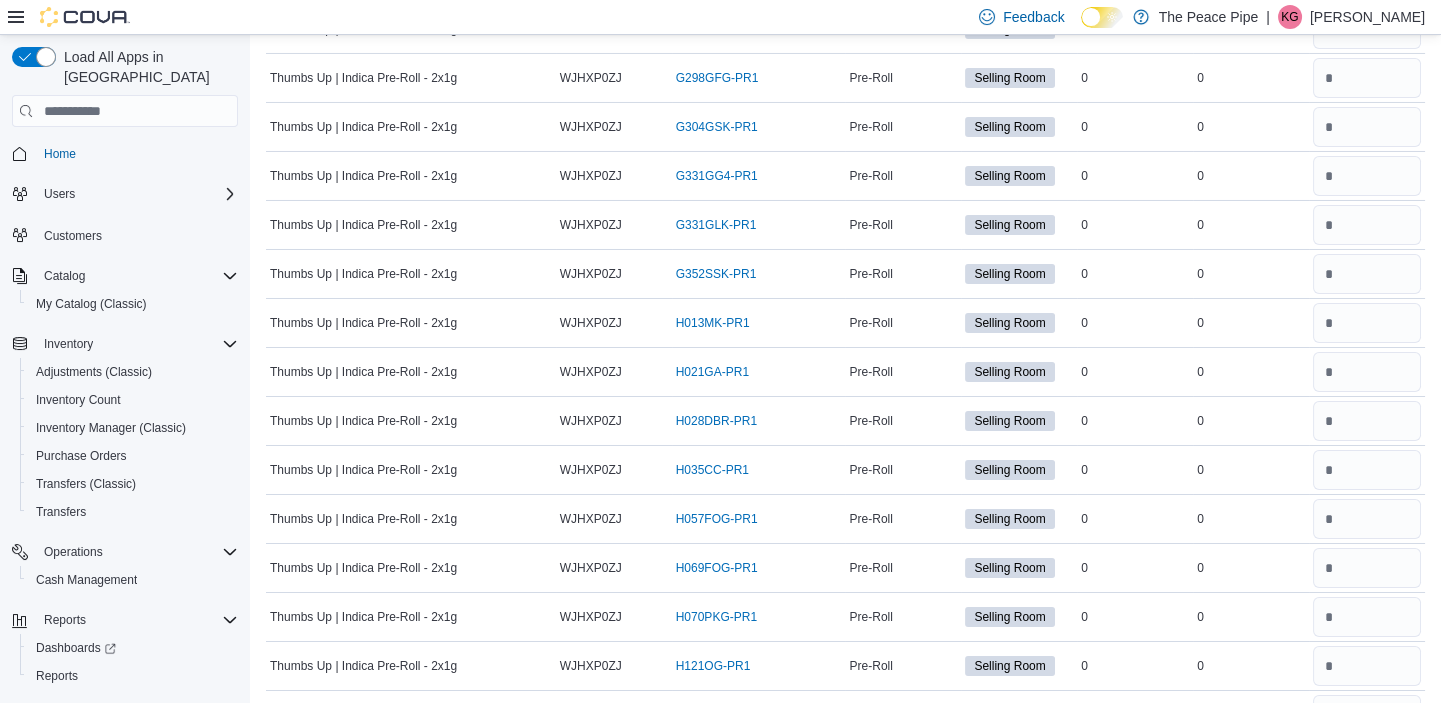 scroll, scrollTop: 31120, scrollLeft: 0, axis: vertical 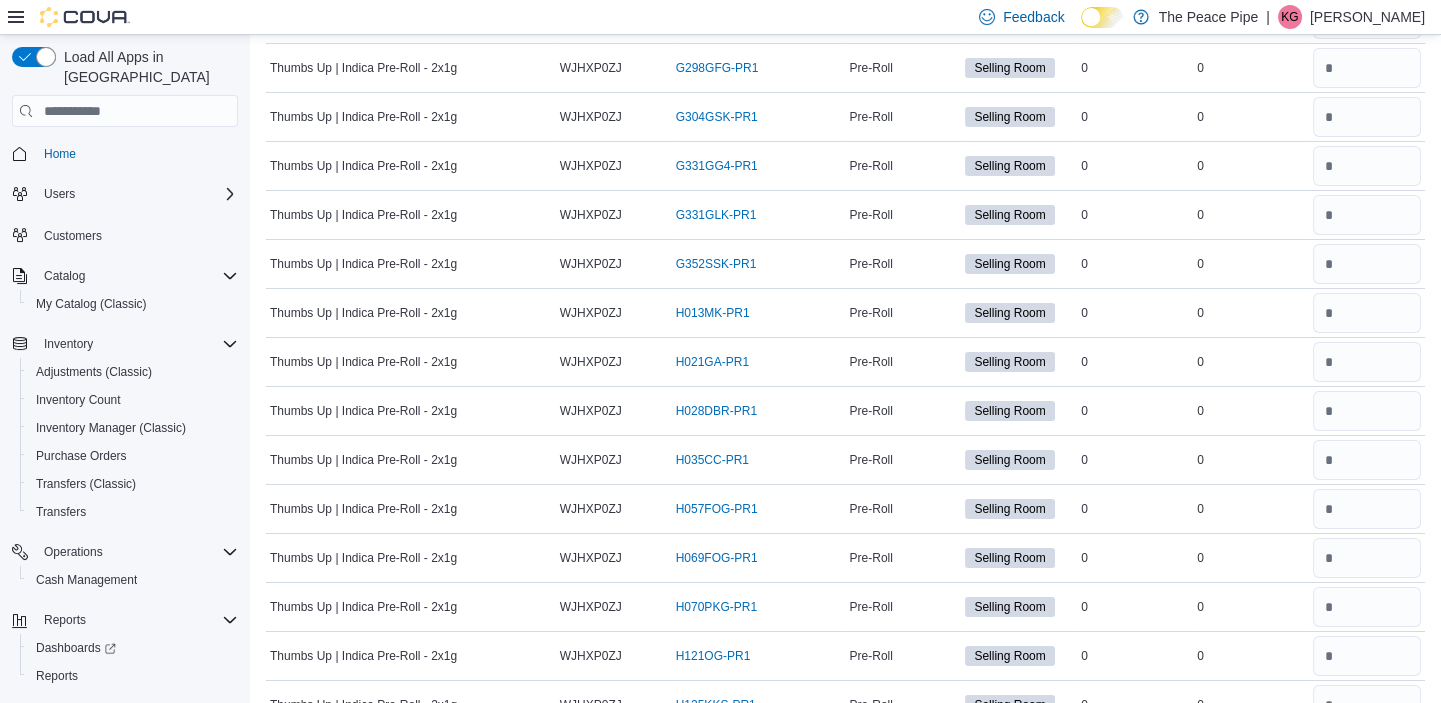 type on "**" 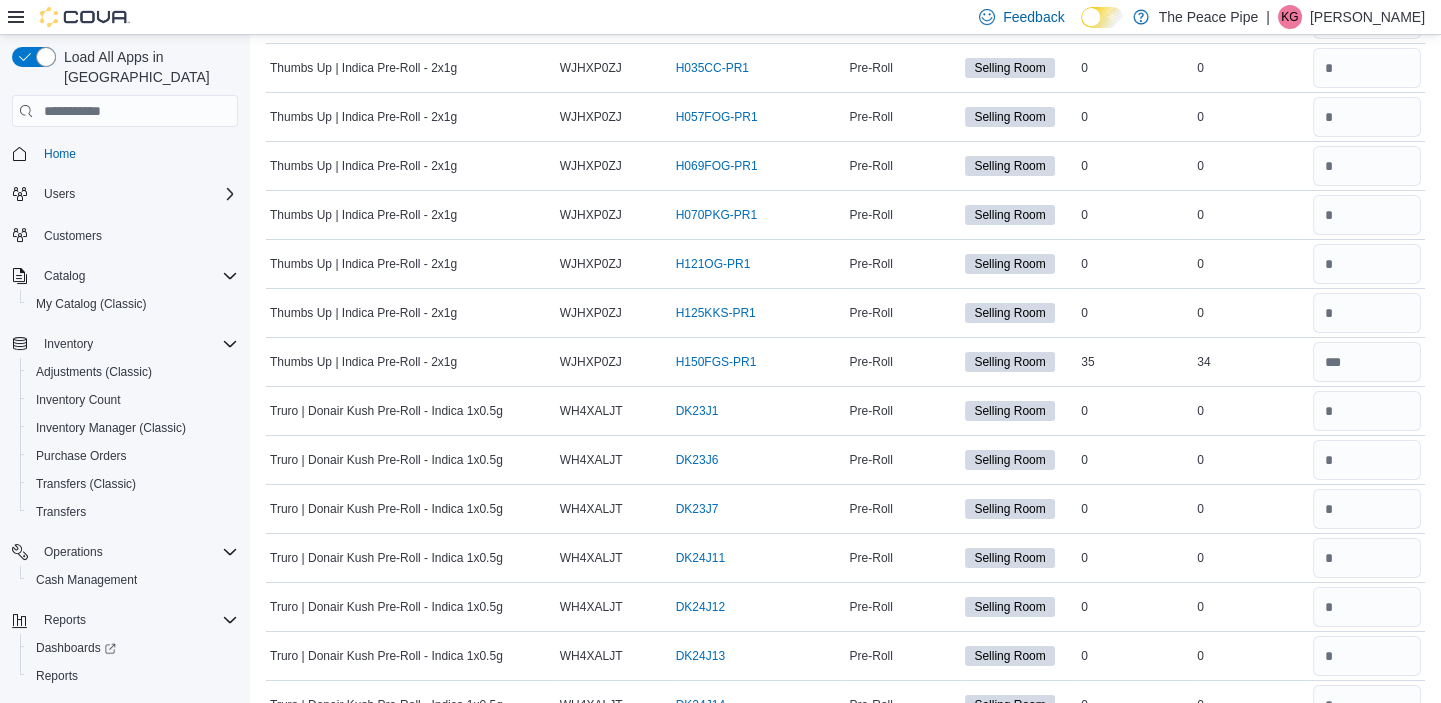 scroll, scrollTop: 31892, scrollLeft: 0, axis: vertical 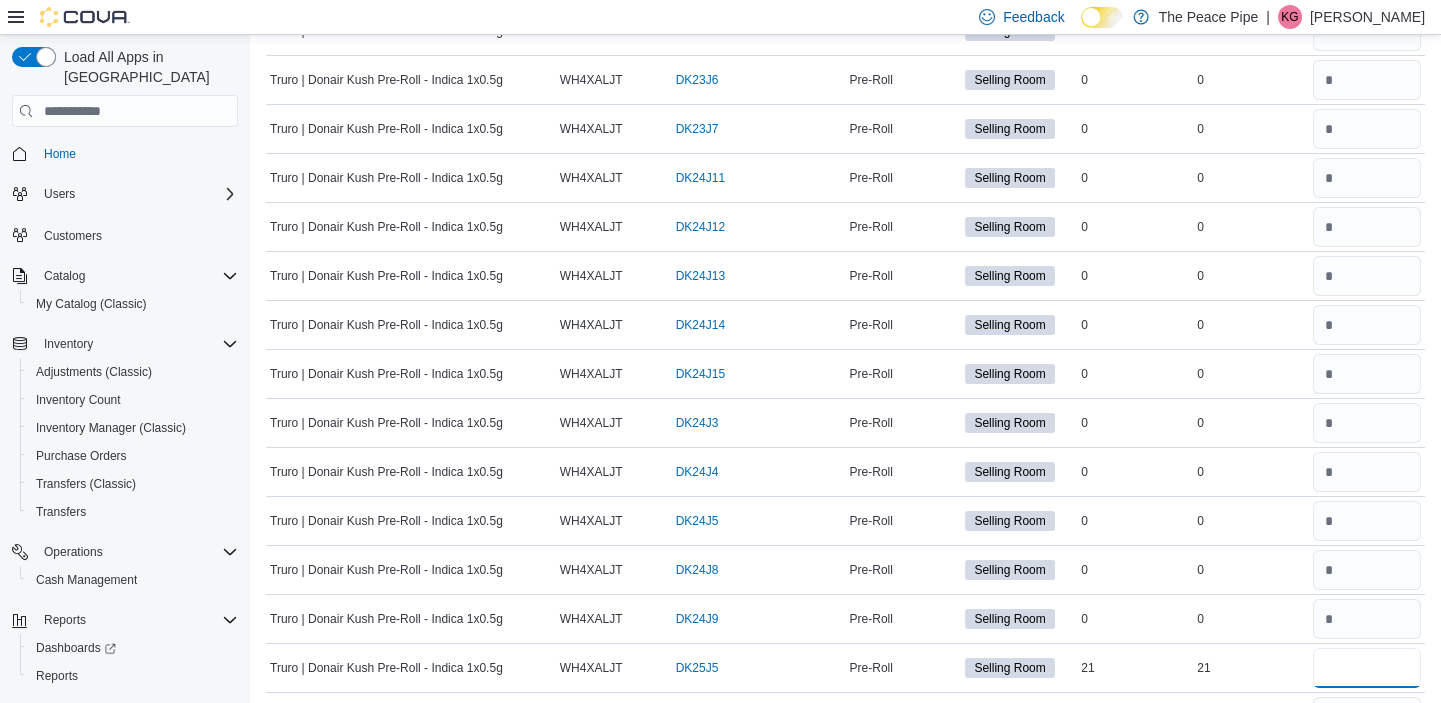 type on "**" 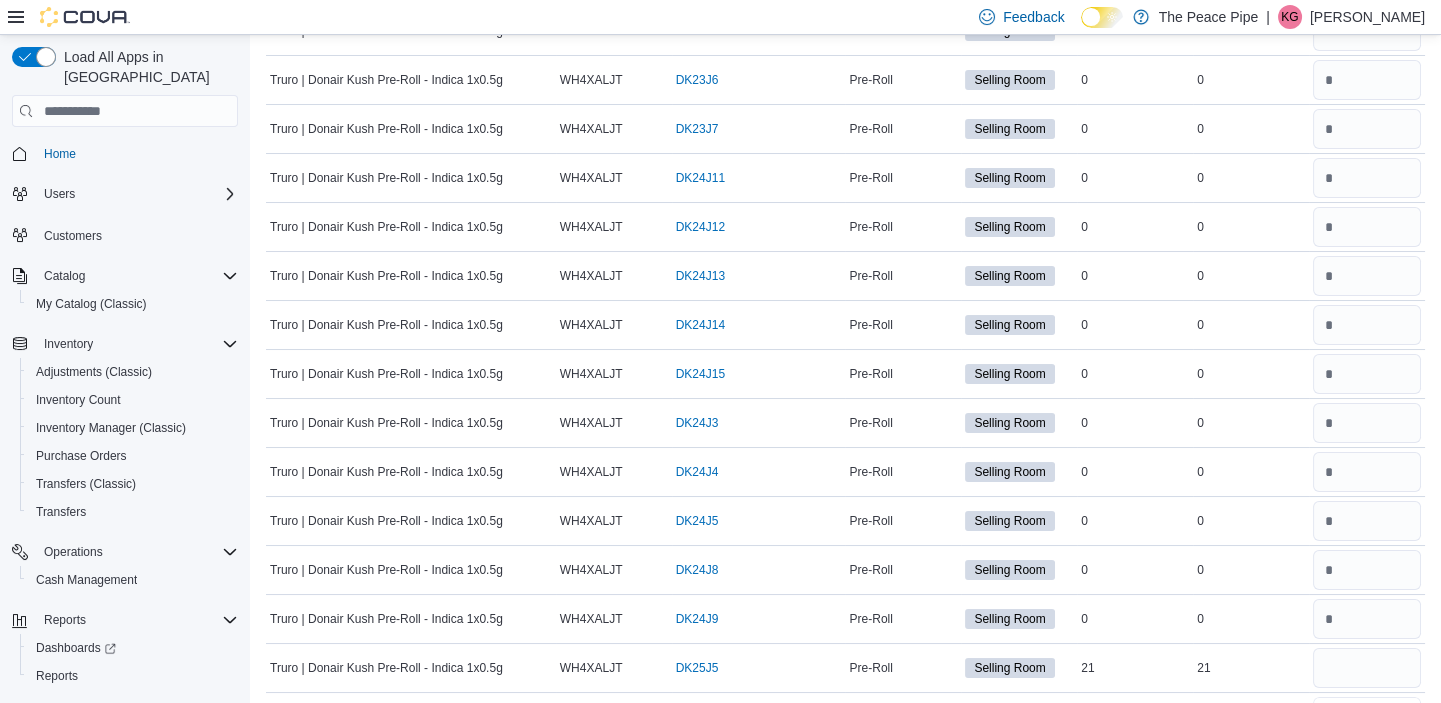 type 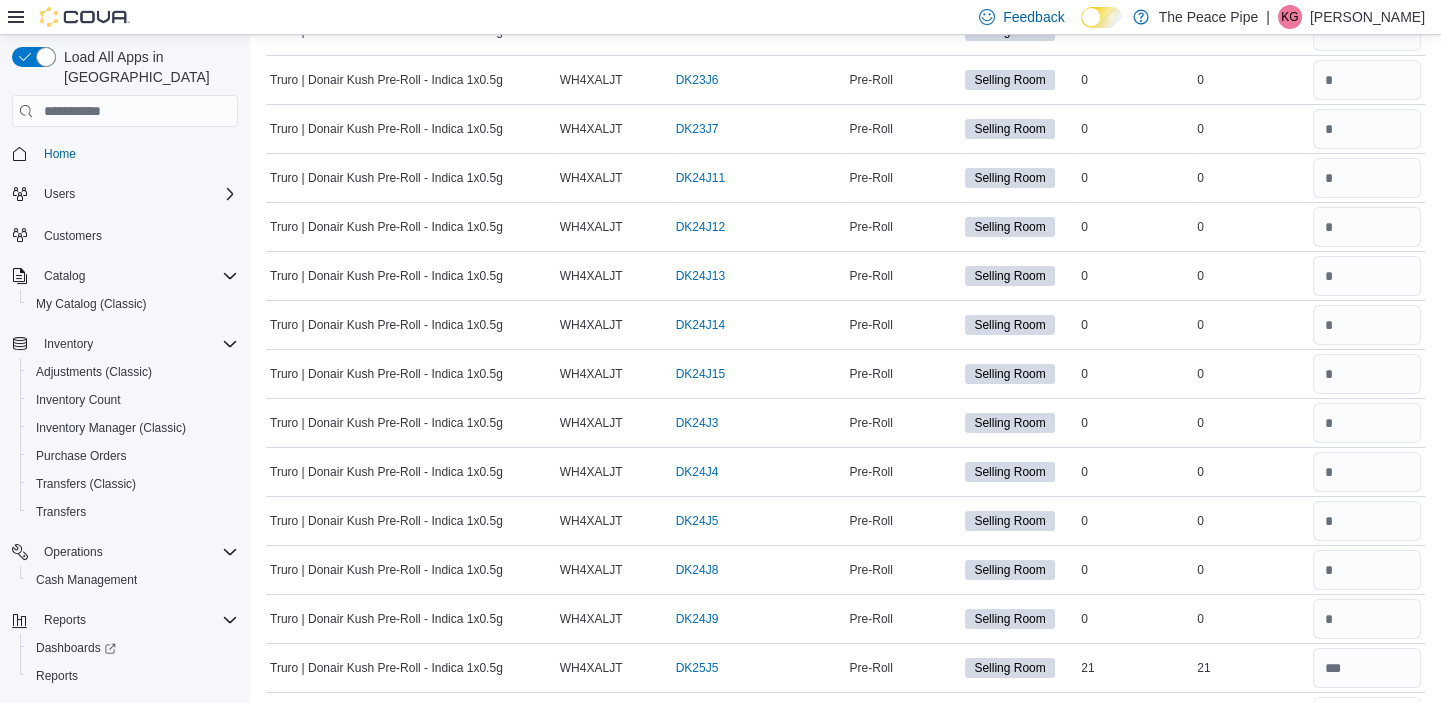 type on "*" 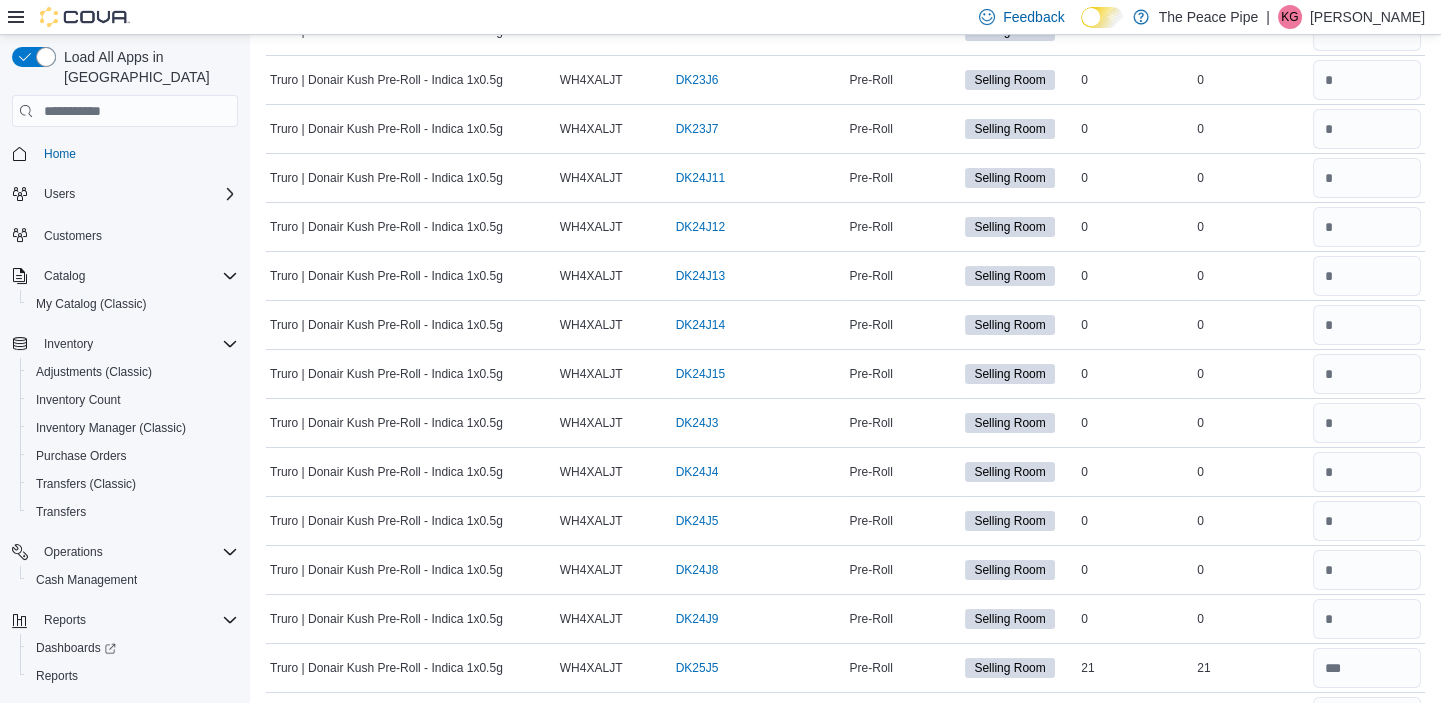 type 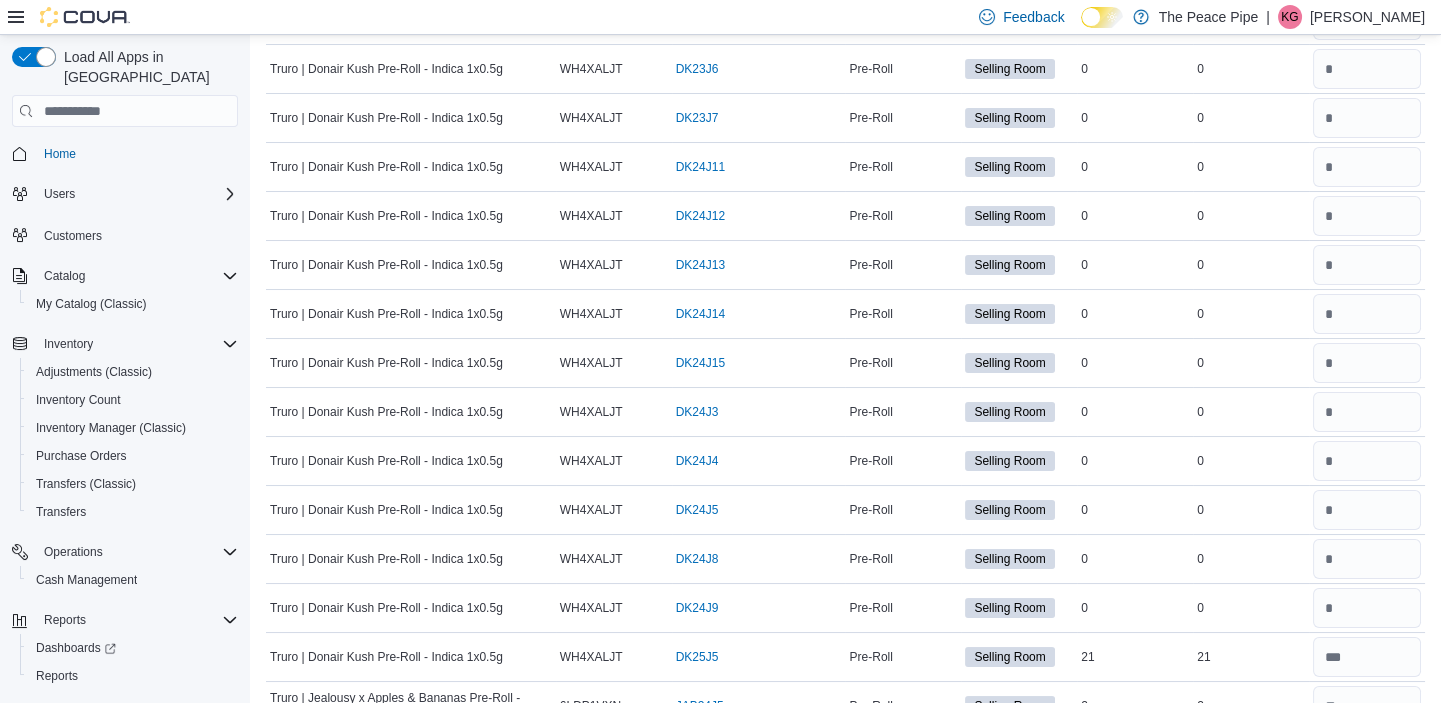 type on "*" 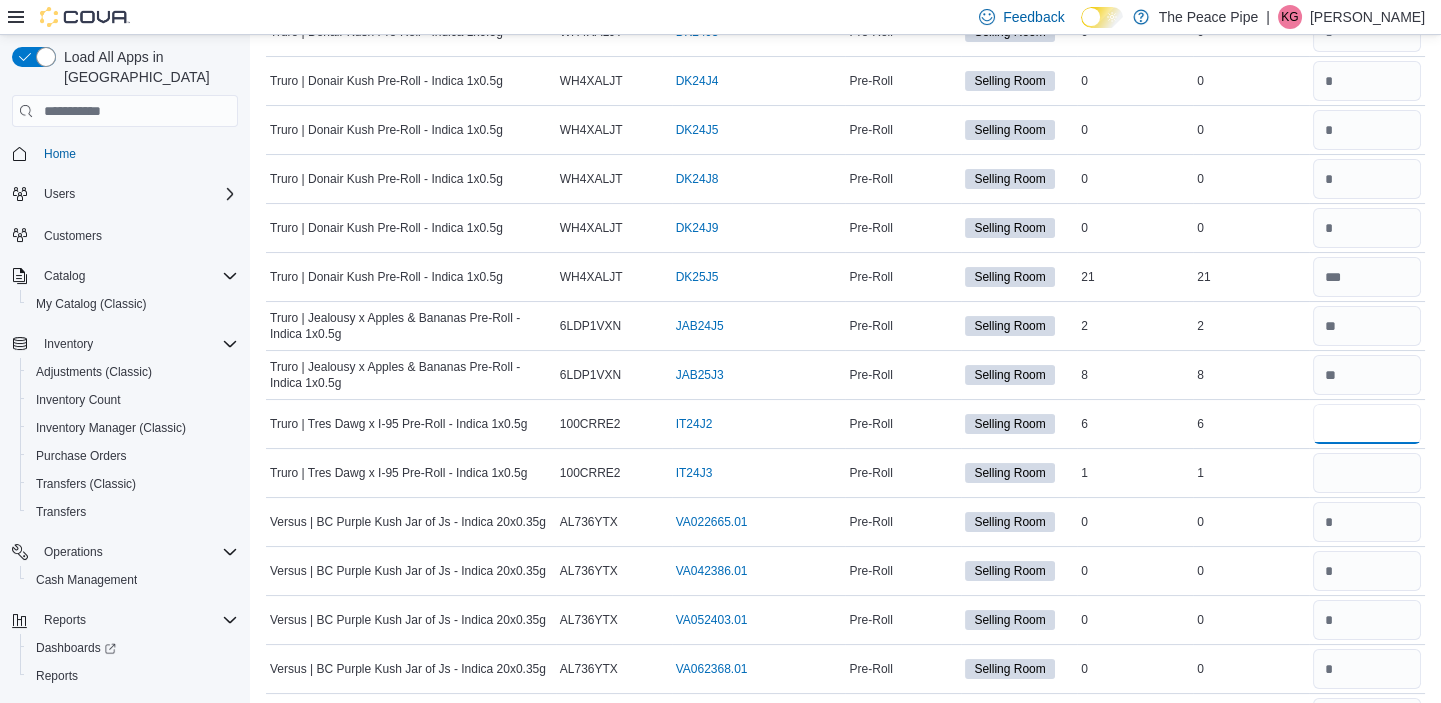 type on "*" 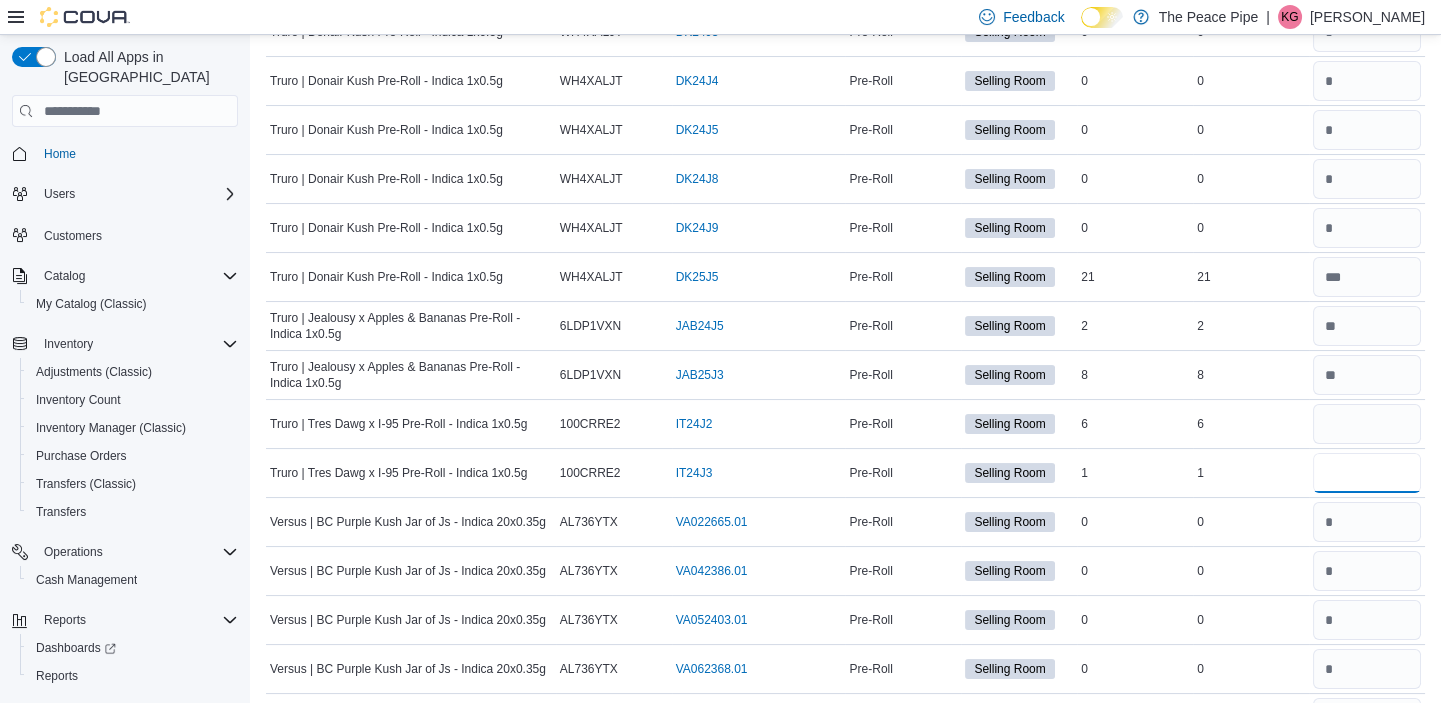 type on "*" 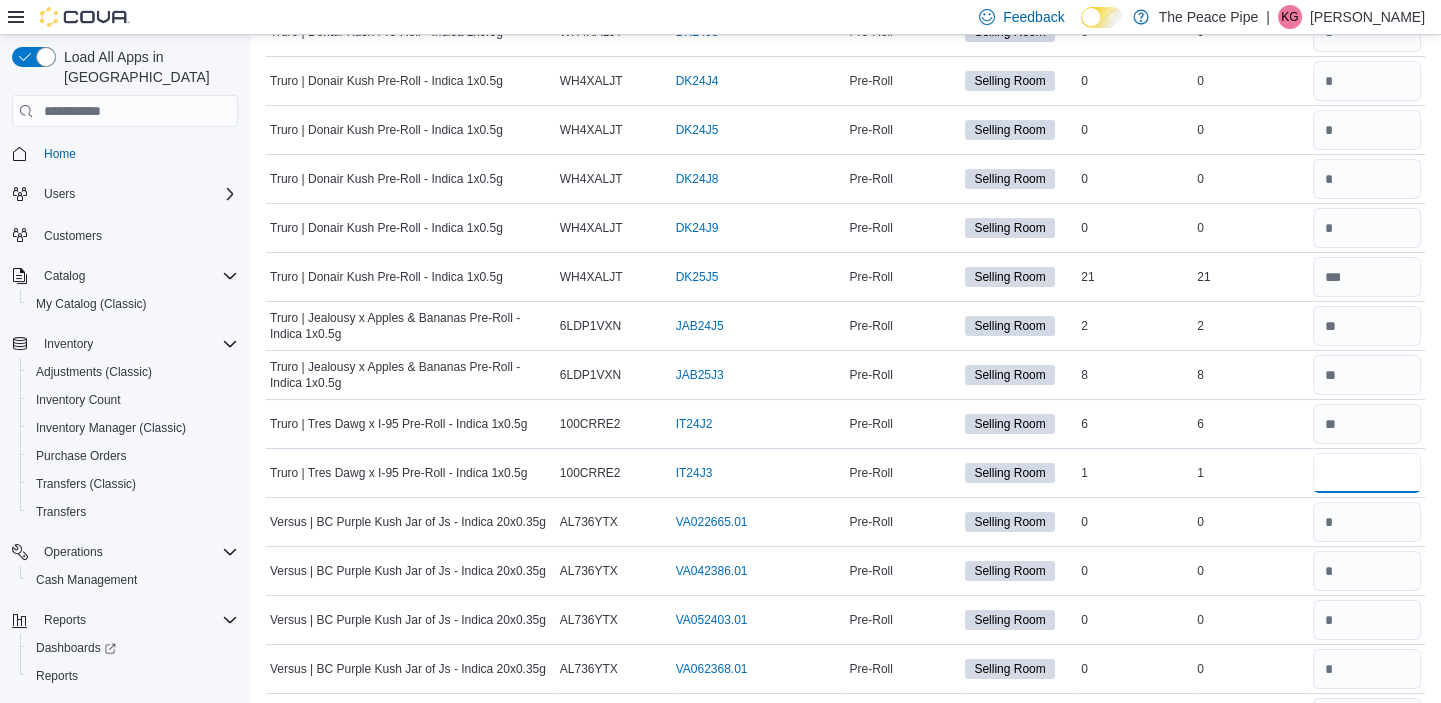 type on "*" 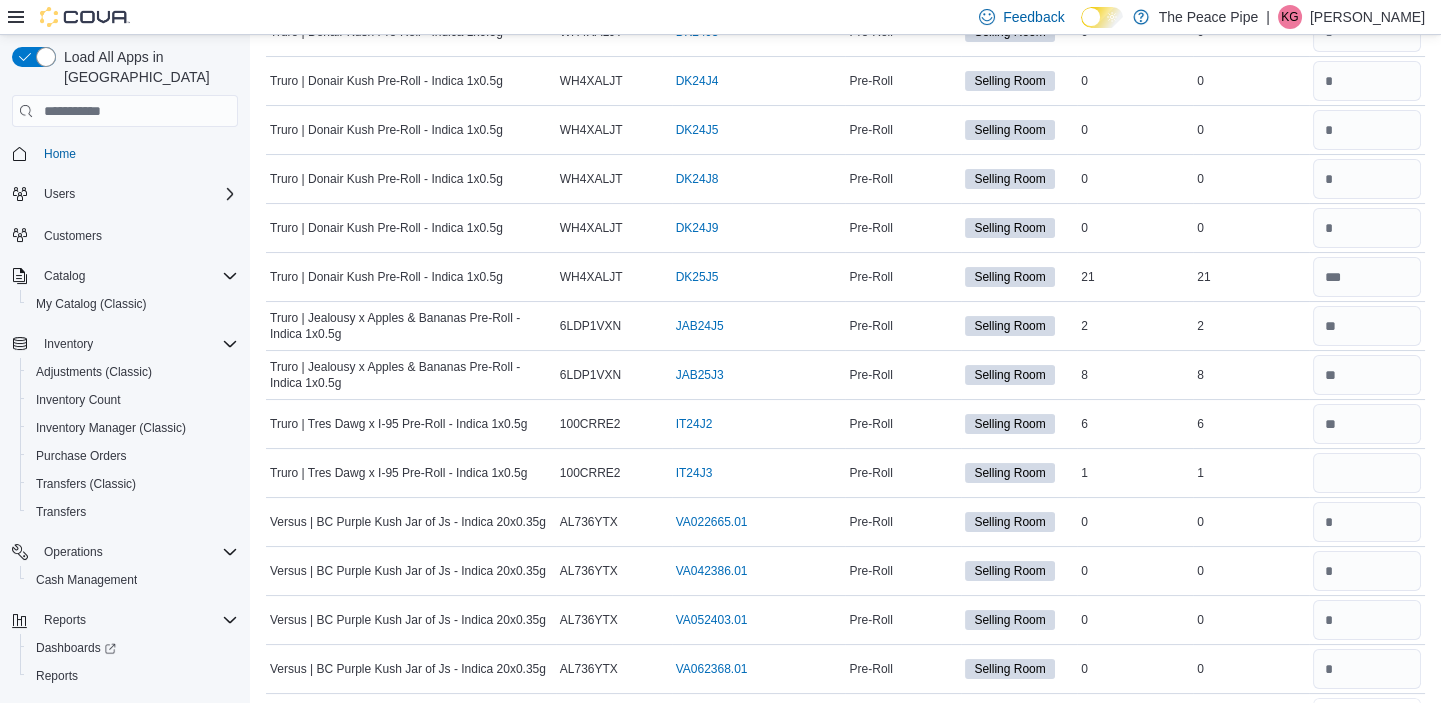 type 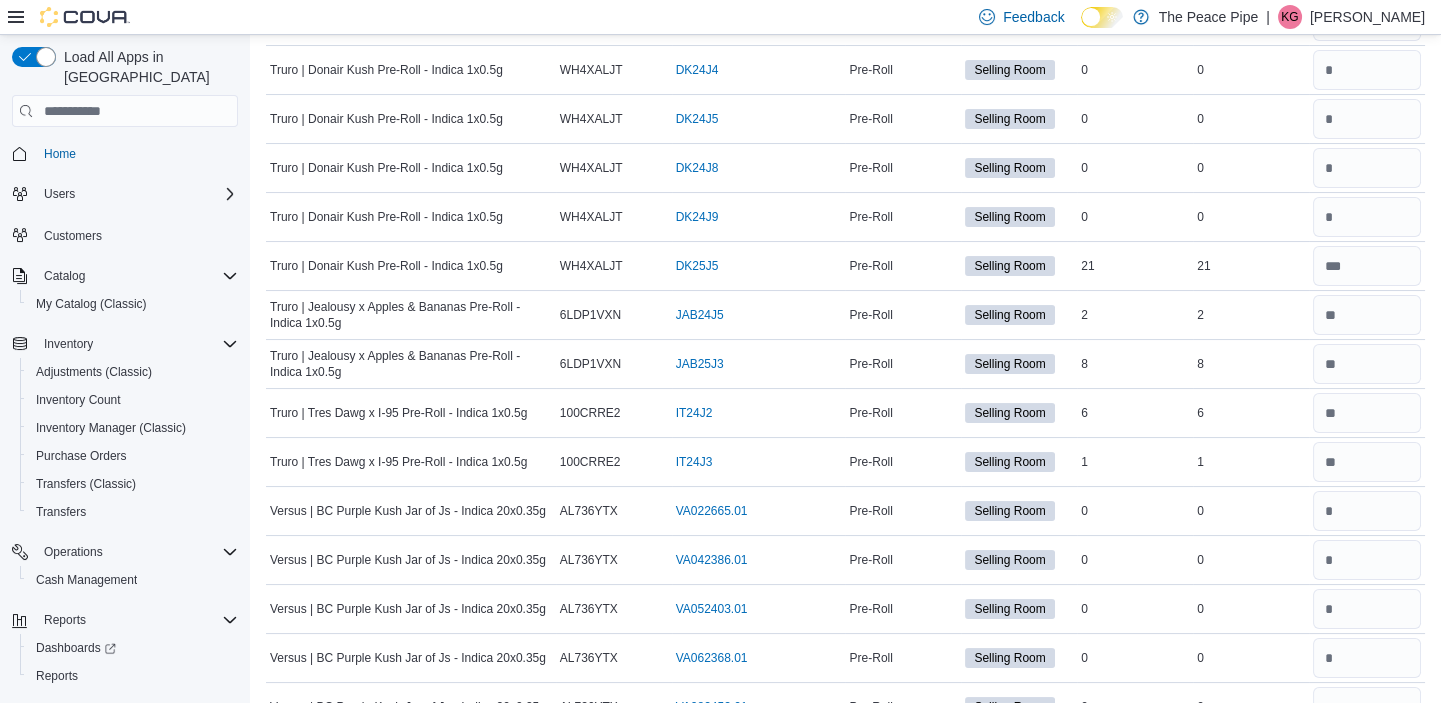scroll, scrollTop: 32674, scrollLeft: 0, axis: vertical 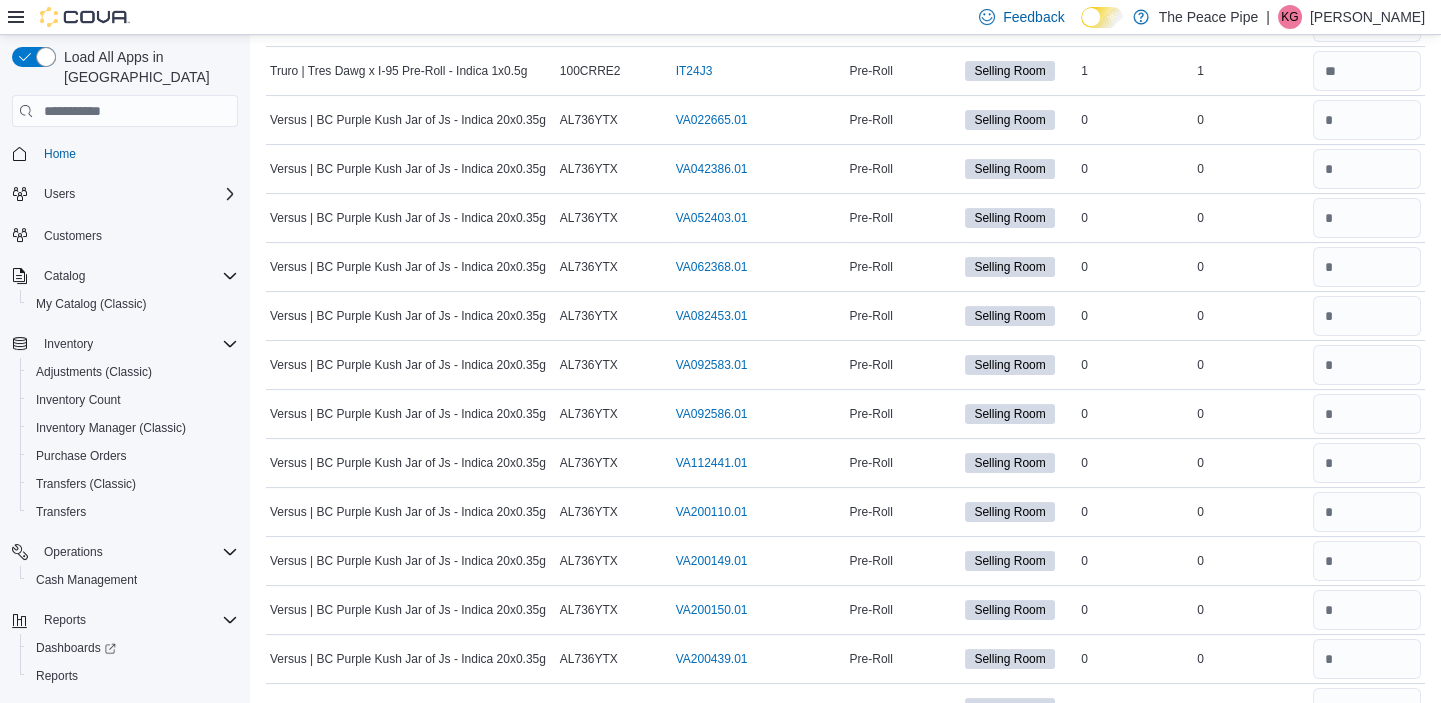 type on "*" 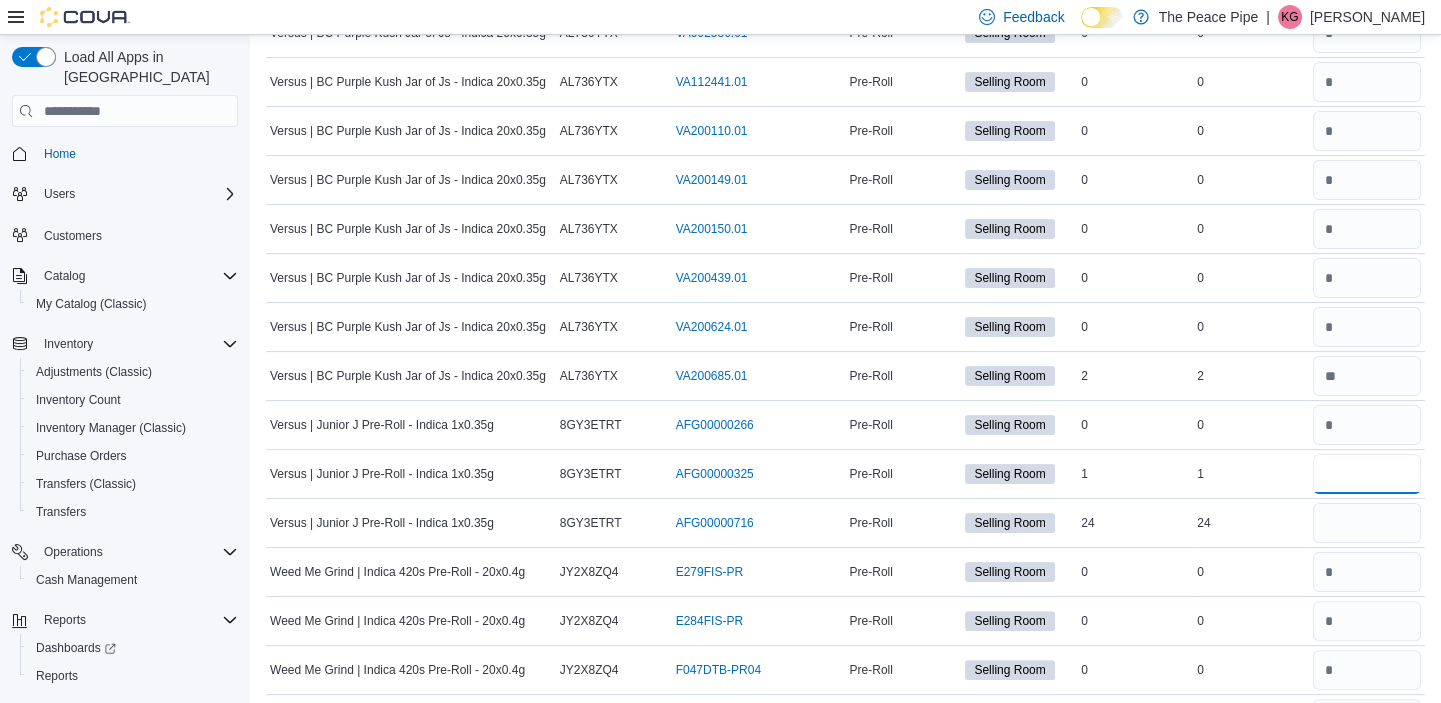 type on "*" 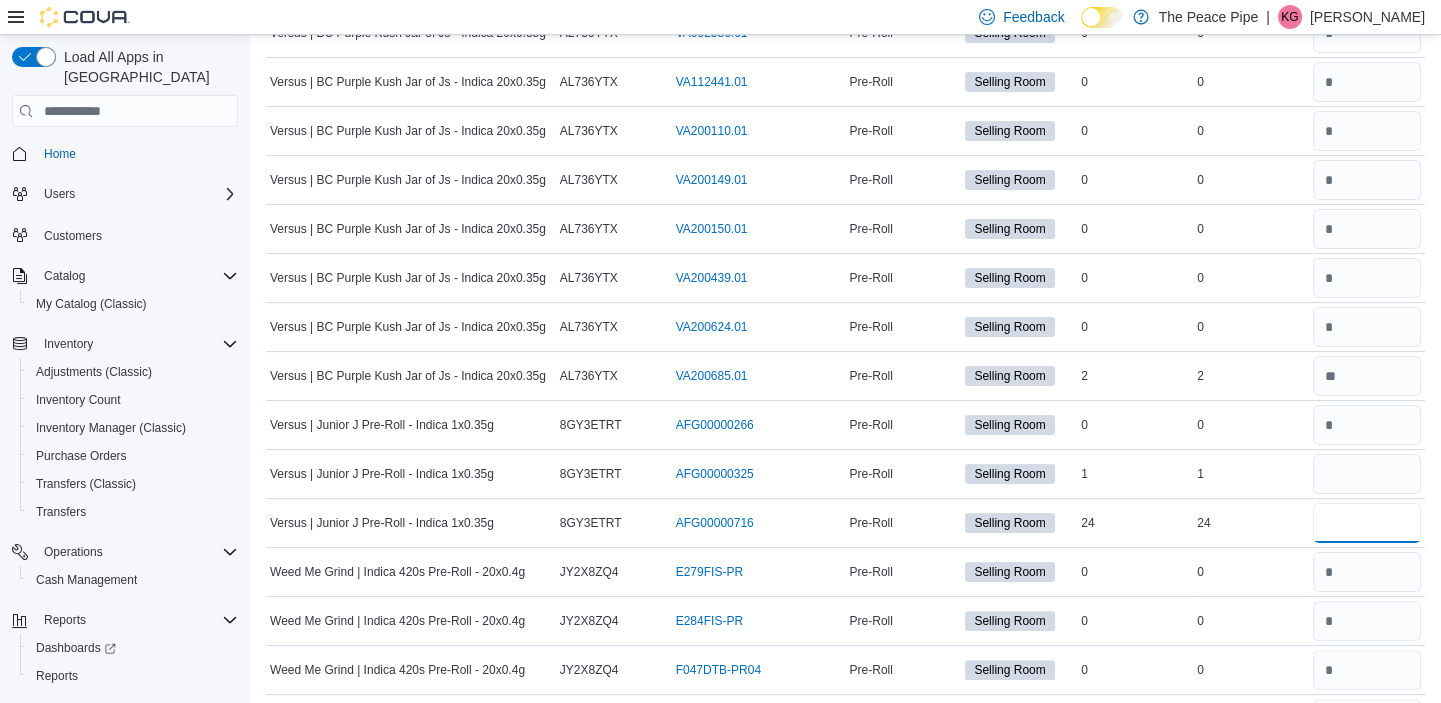 type 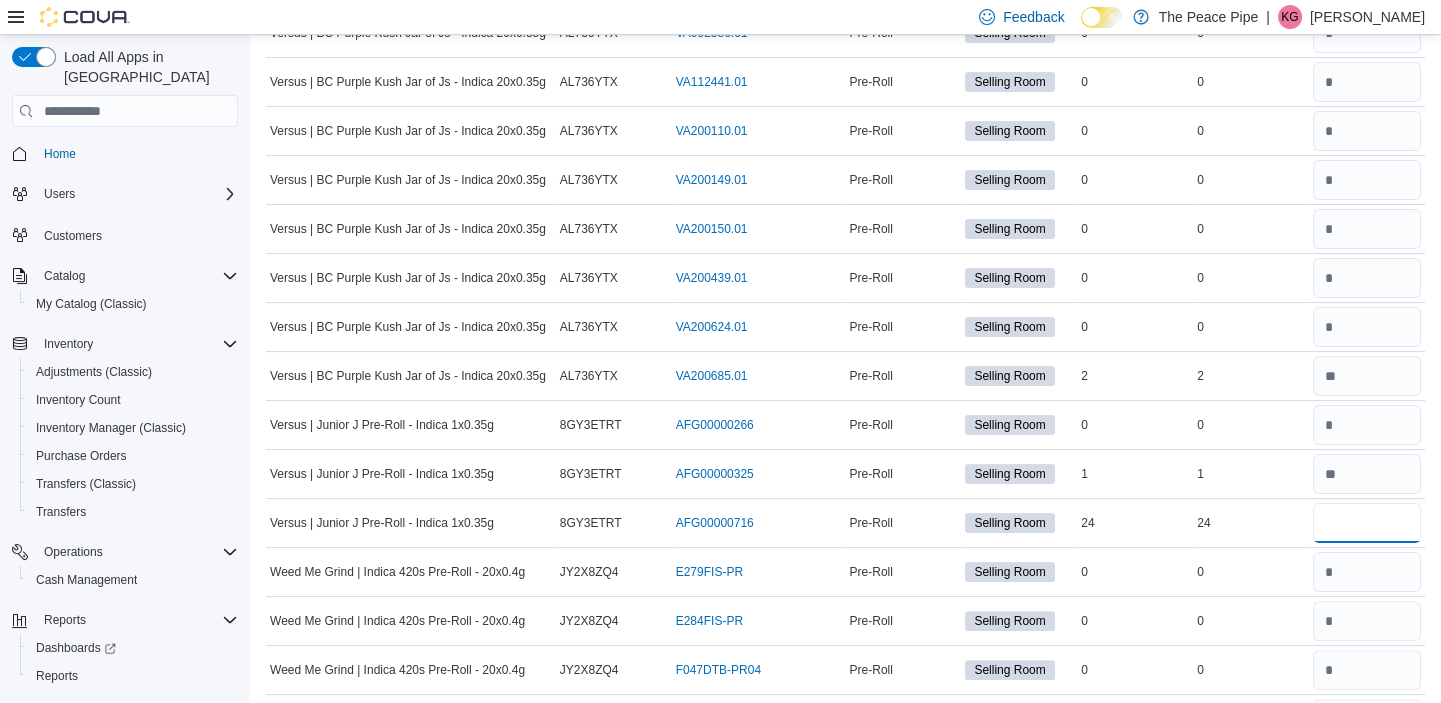 type on "**" 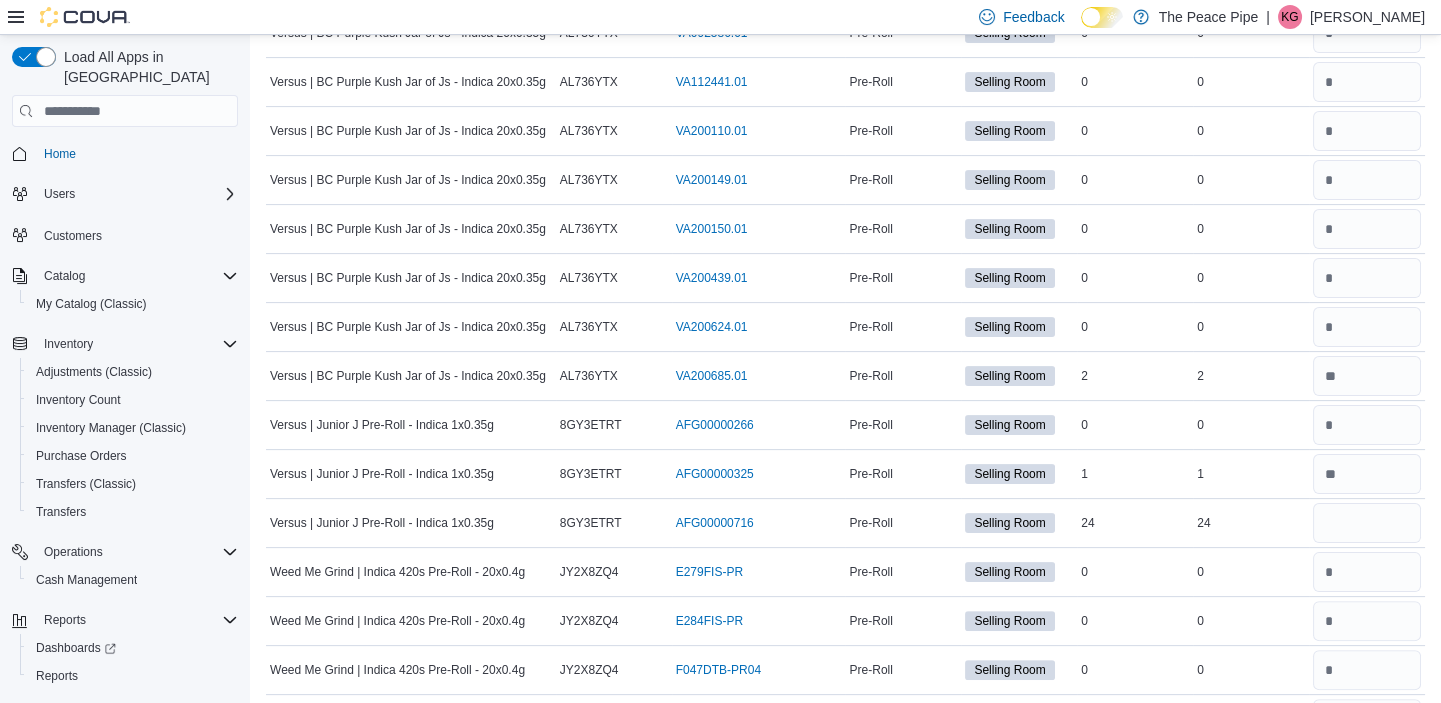 type 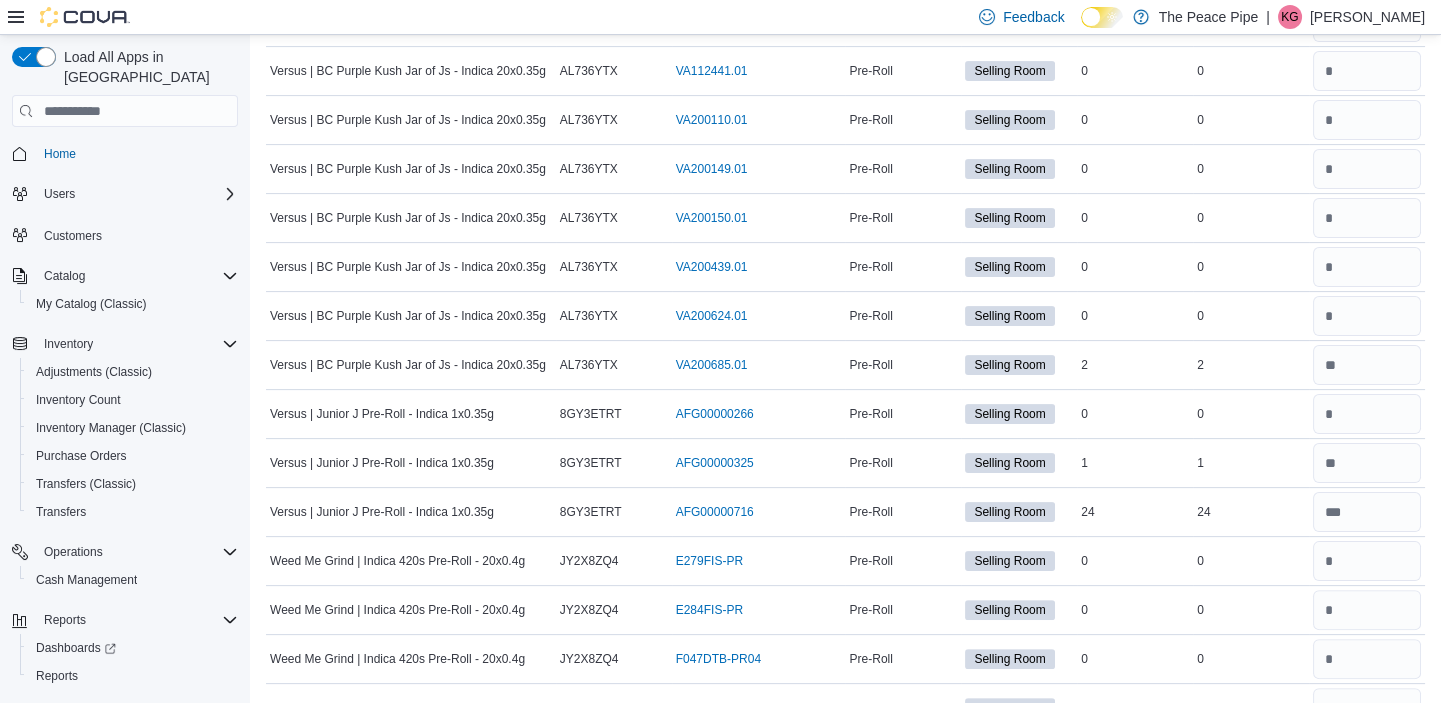 scroll, scrollTop: 33457, scrollLeft: 0, axis: vertical 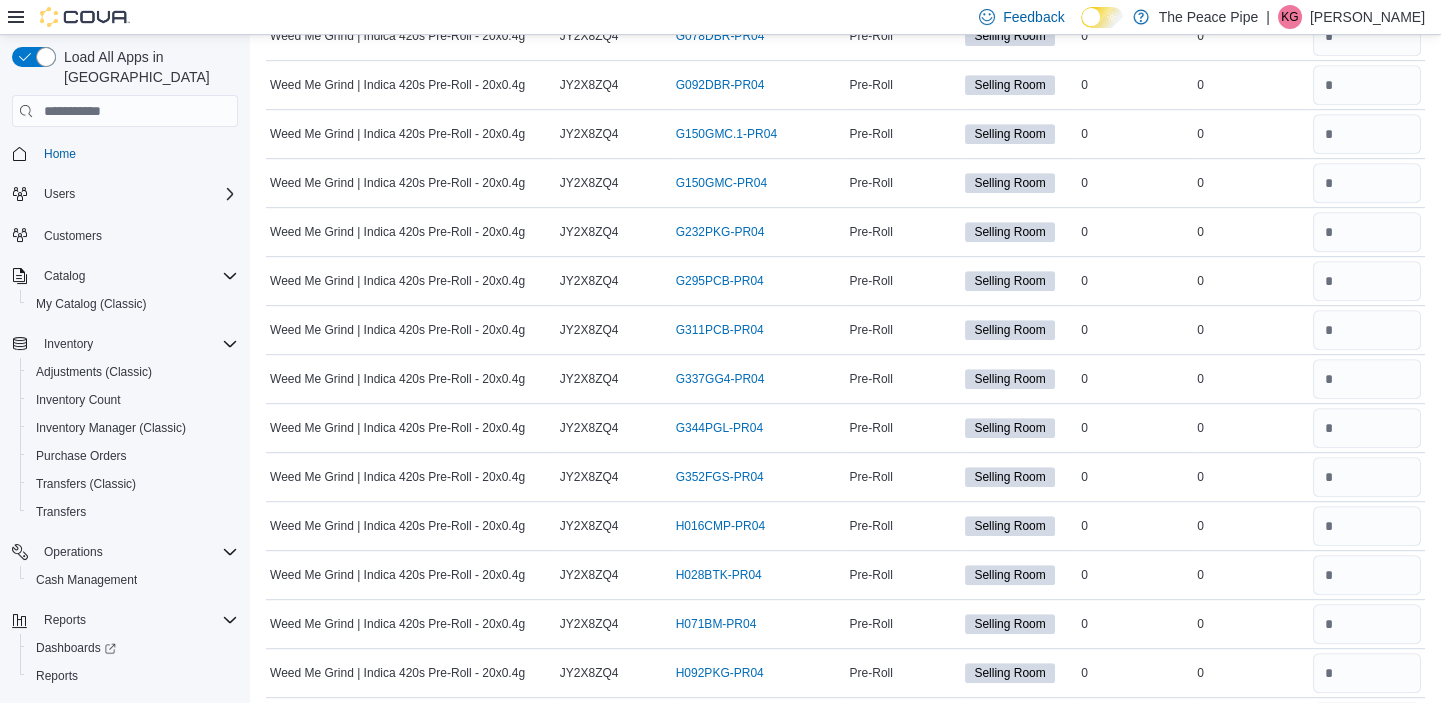 type on "*" 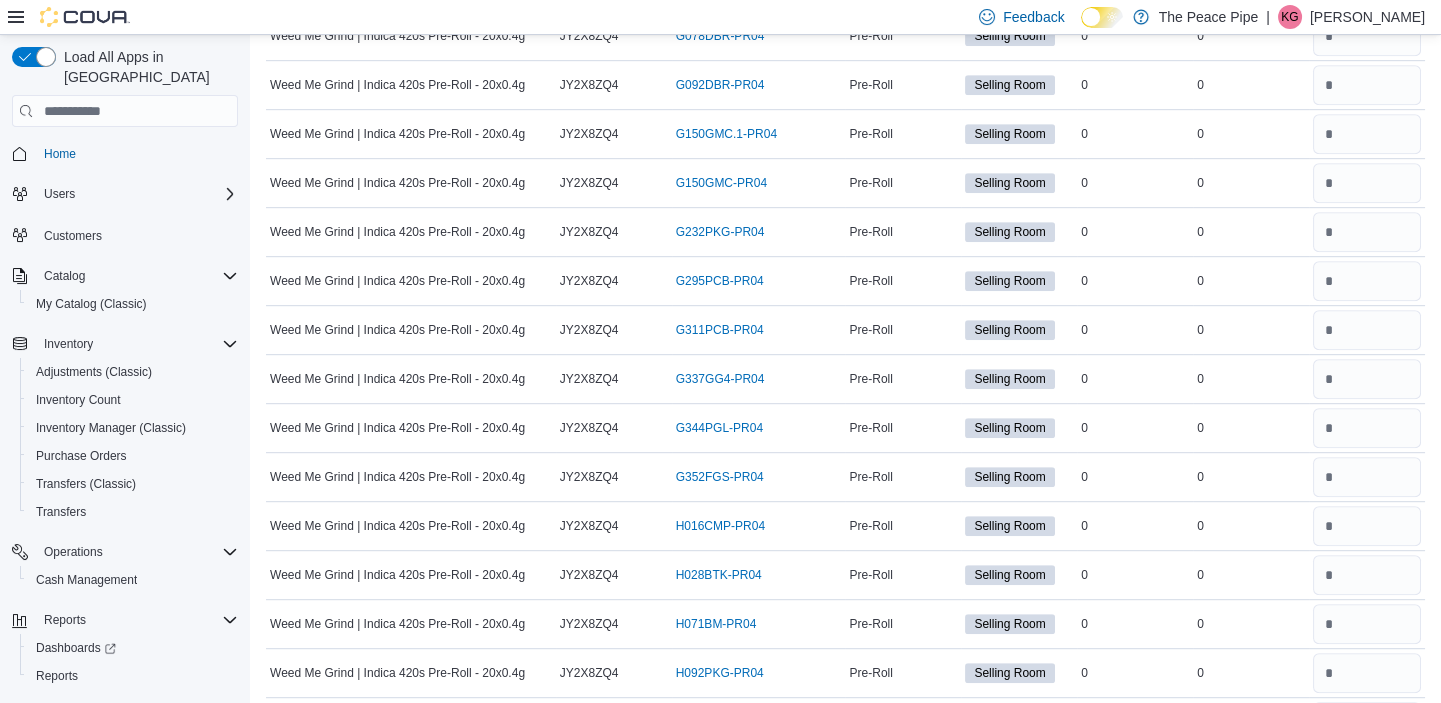 type on "*" 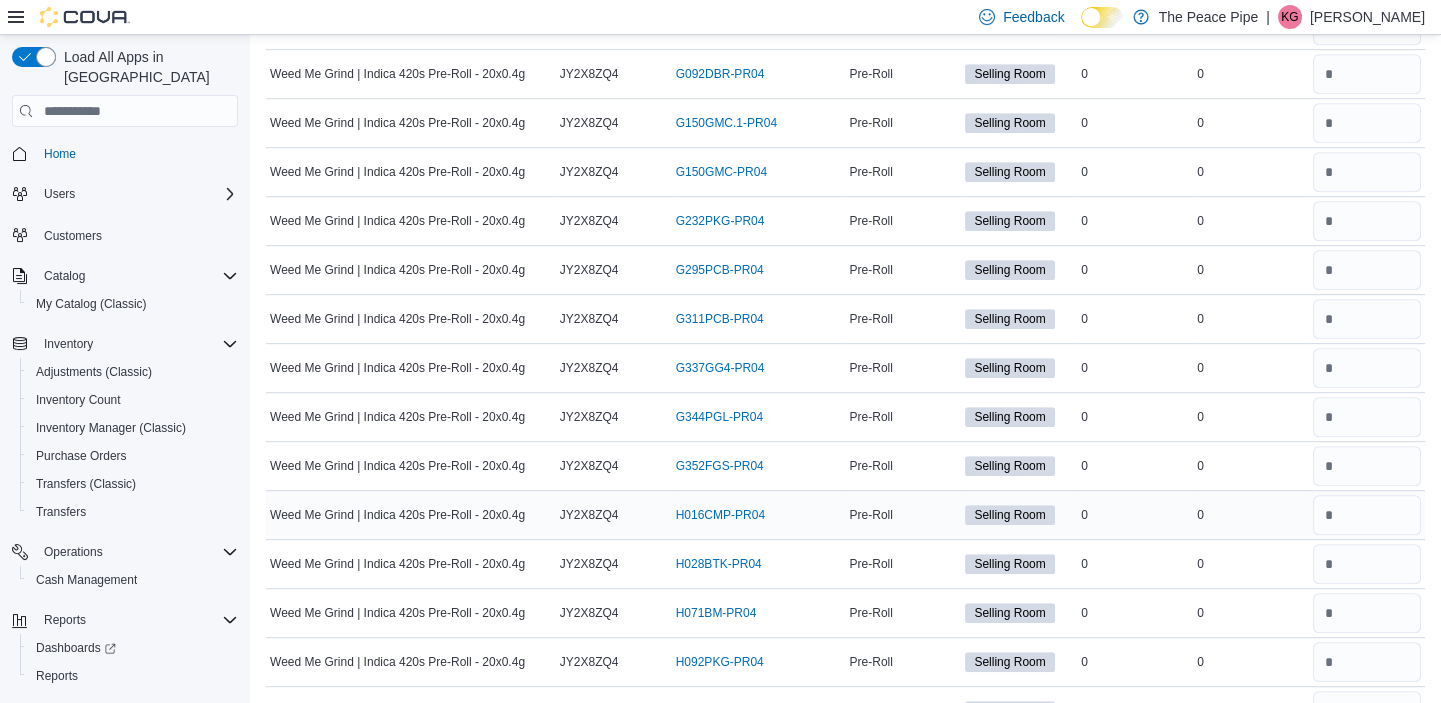 type on "*" 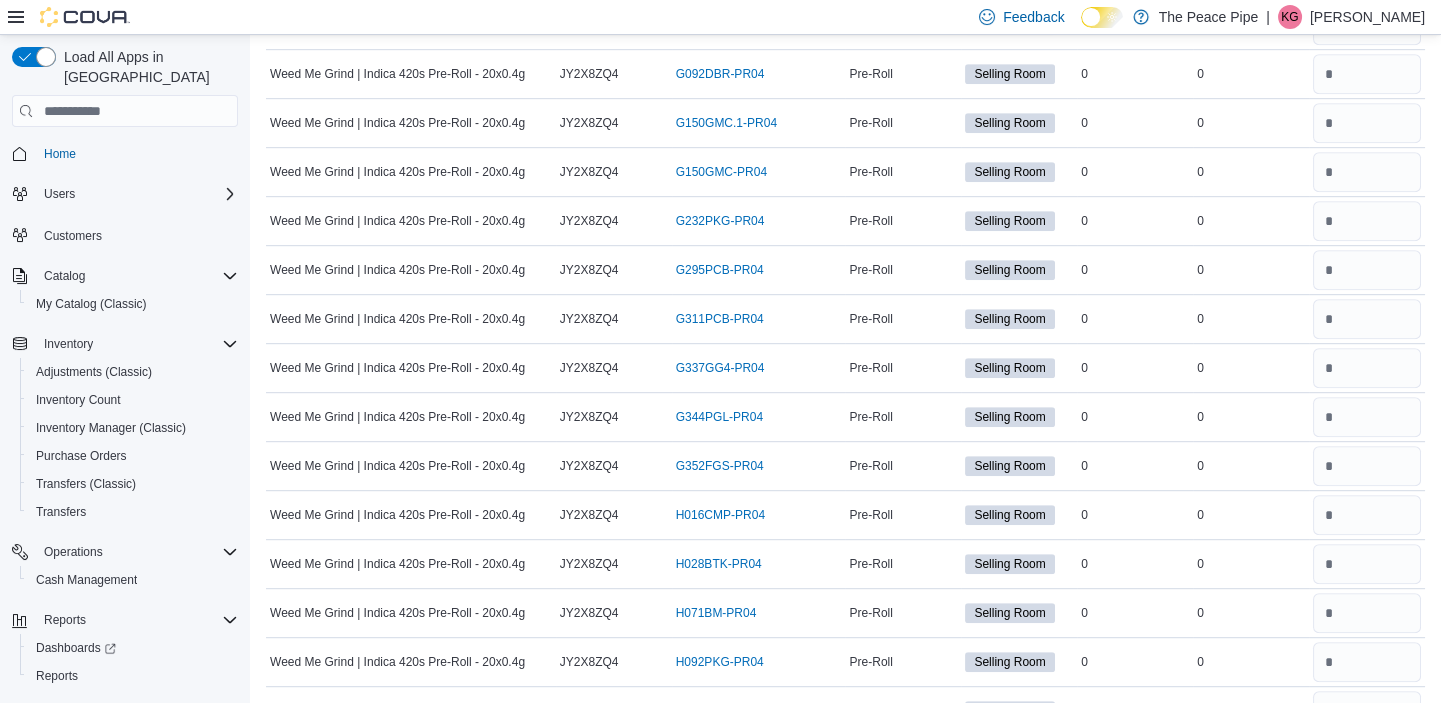 type 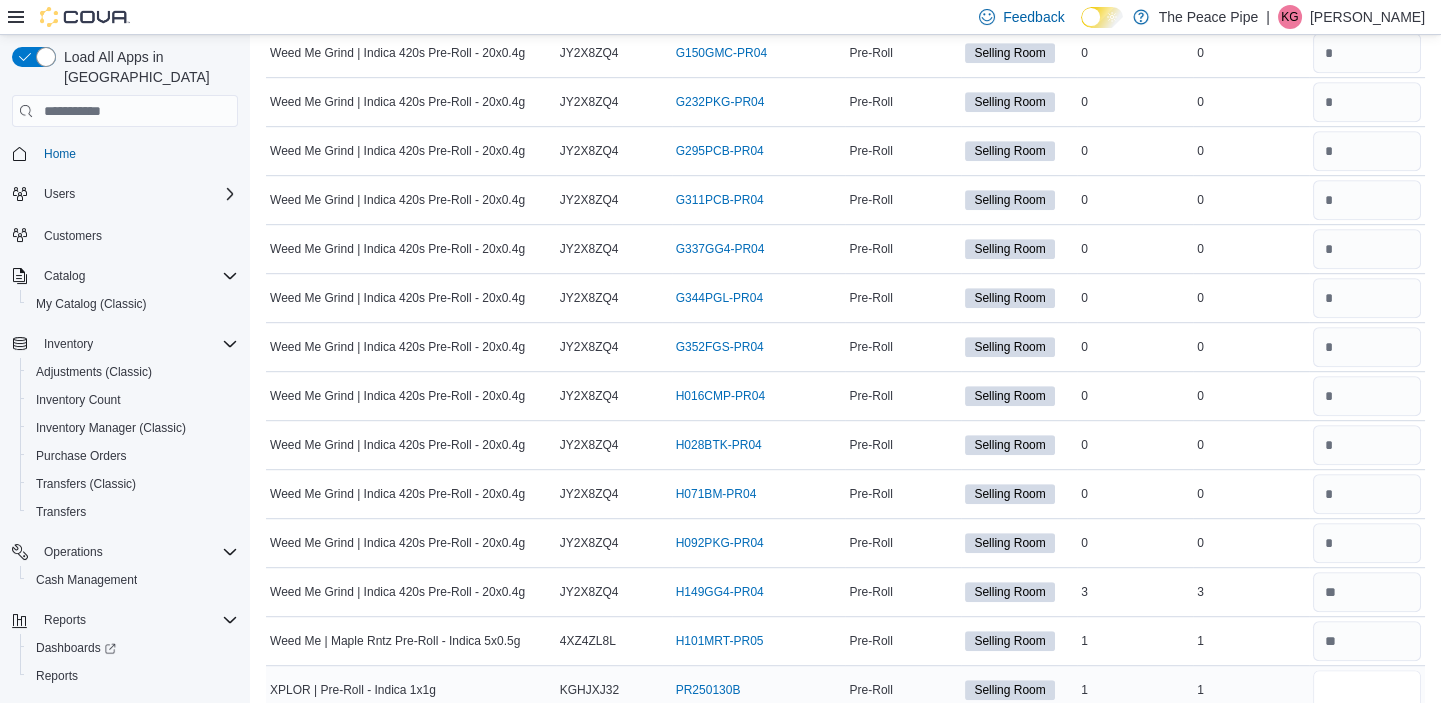 click at bounding box center (1367, 690) 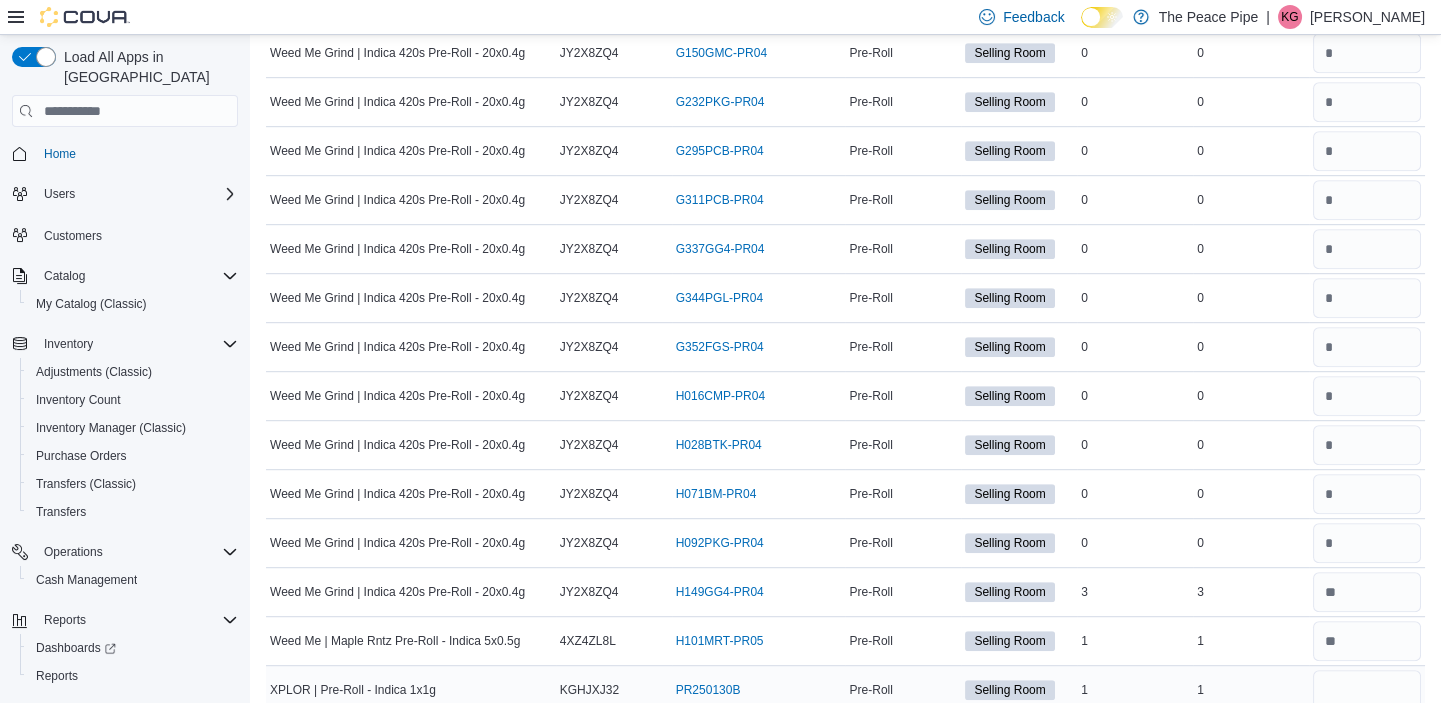type on "*" 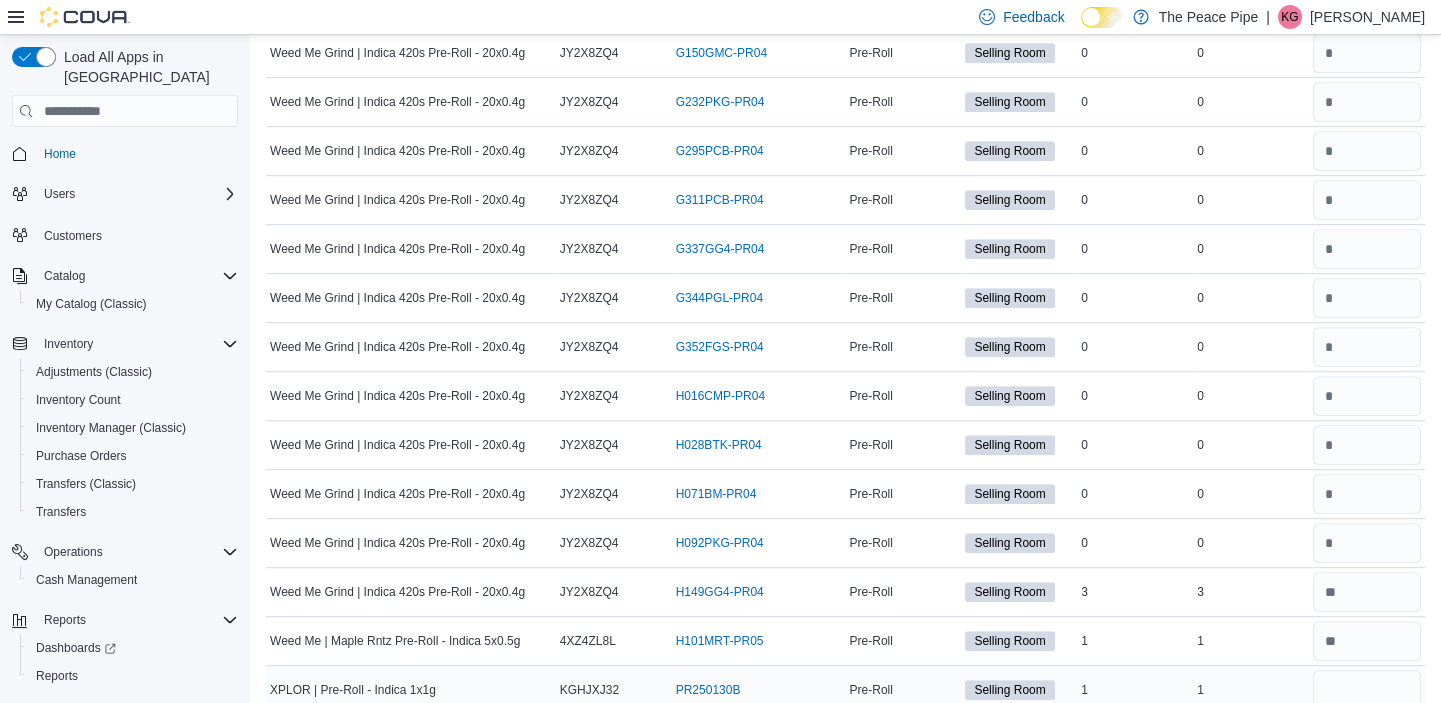 type 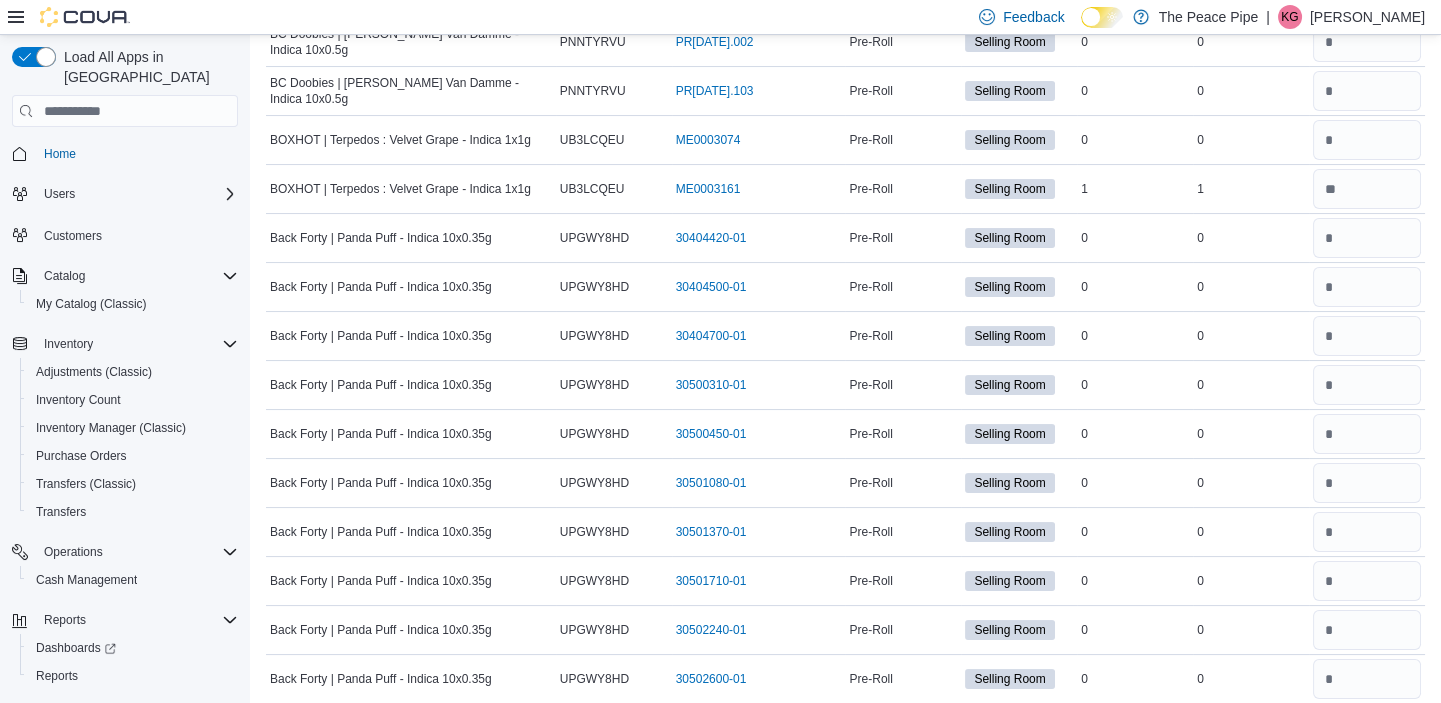 scroll, scrollTop: 0, scrollLeft: 0, axis: both 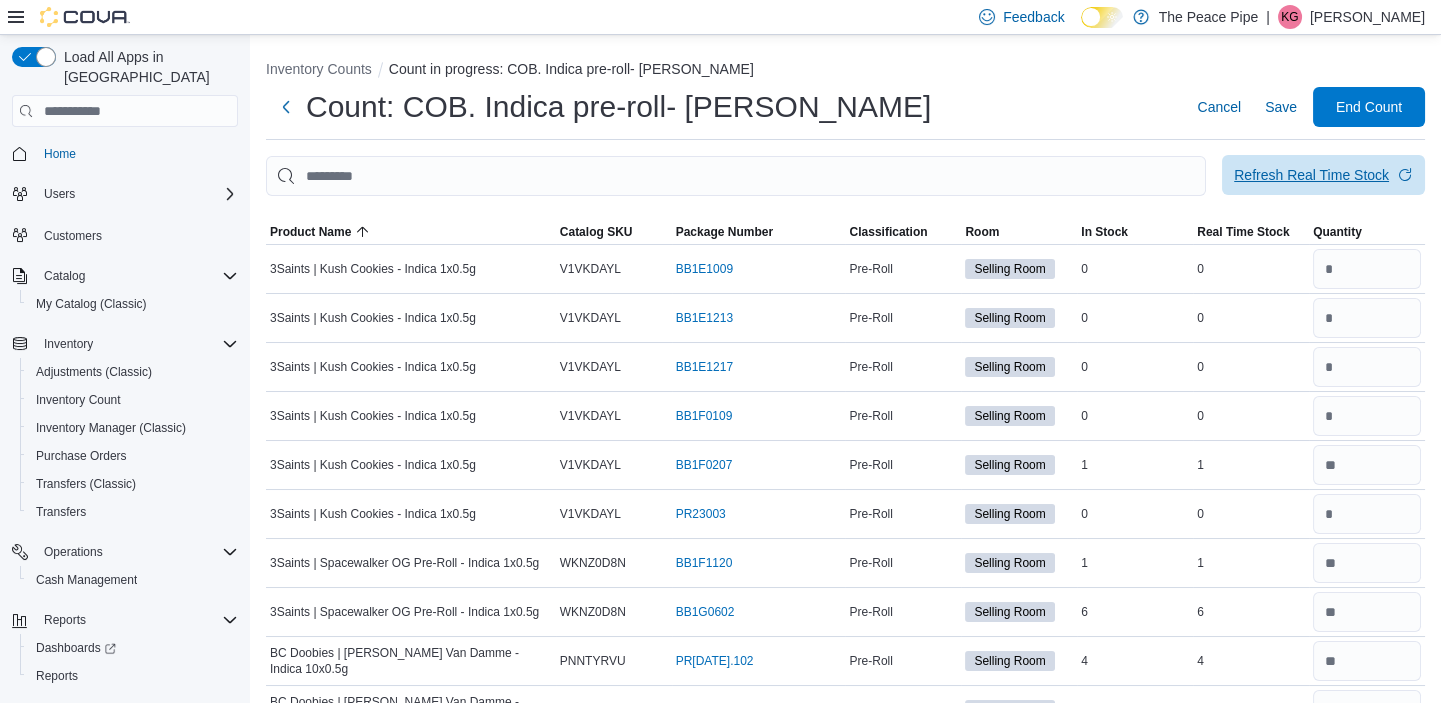 type on "*" 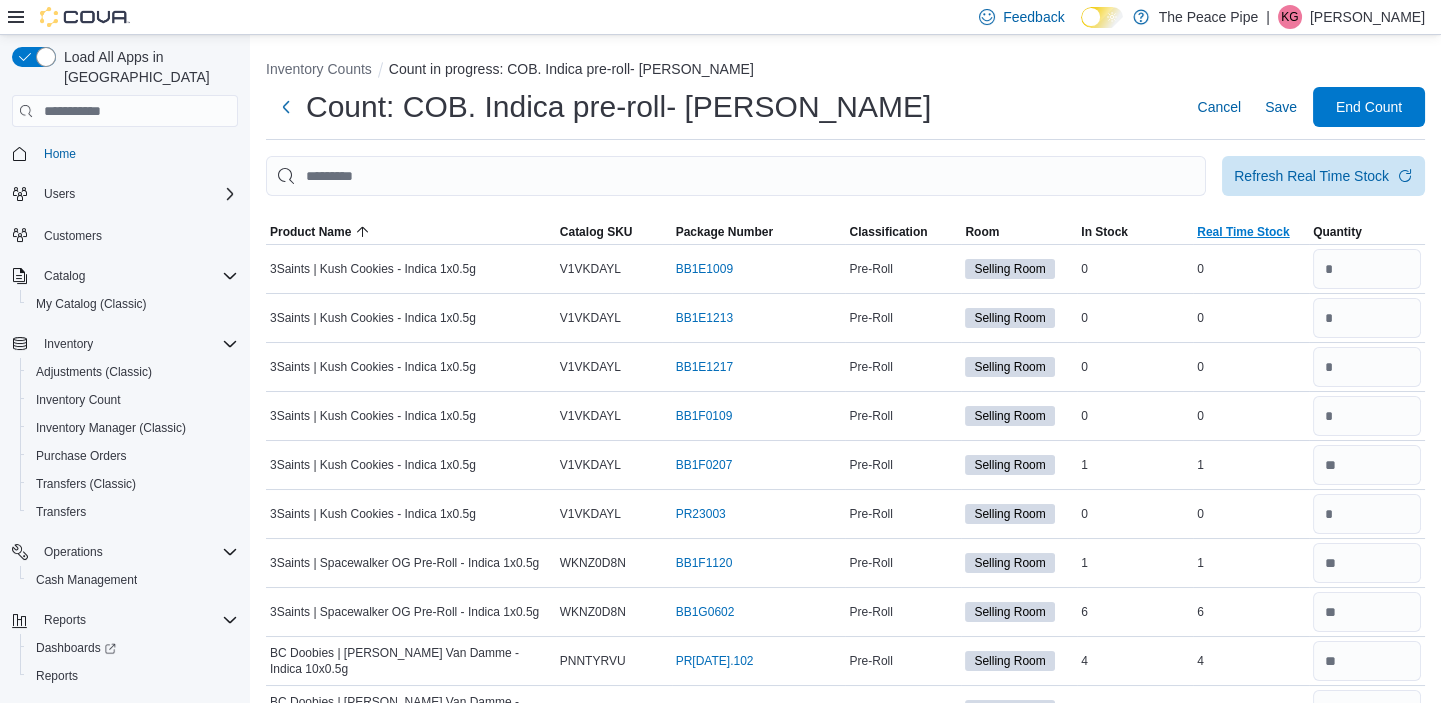 click on "Real Time Stock" at bounding box center (1243, 232) 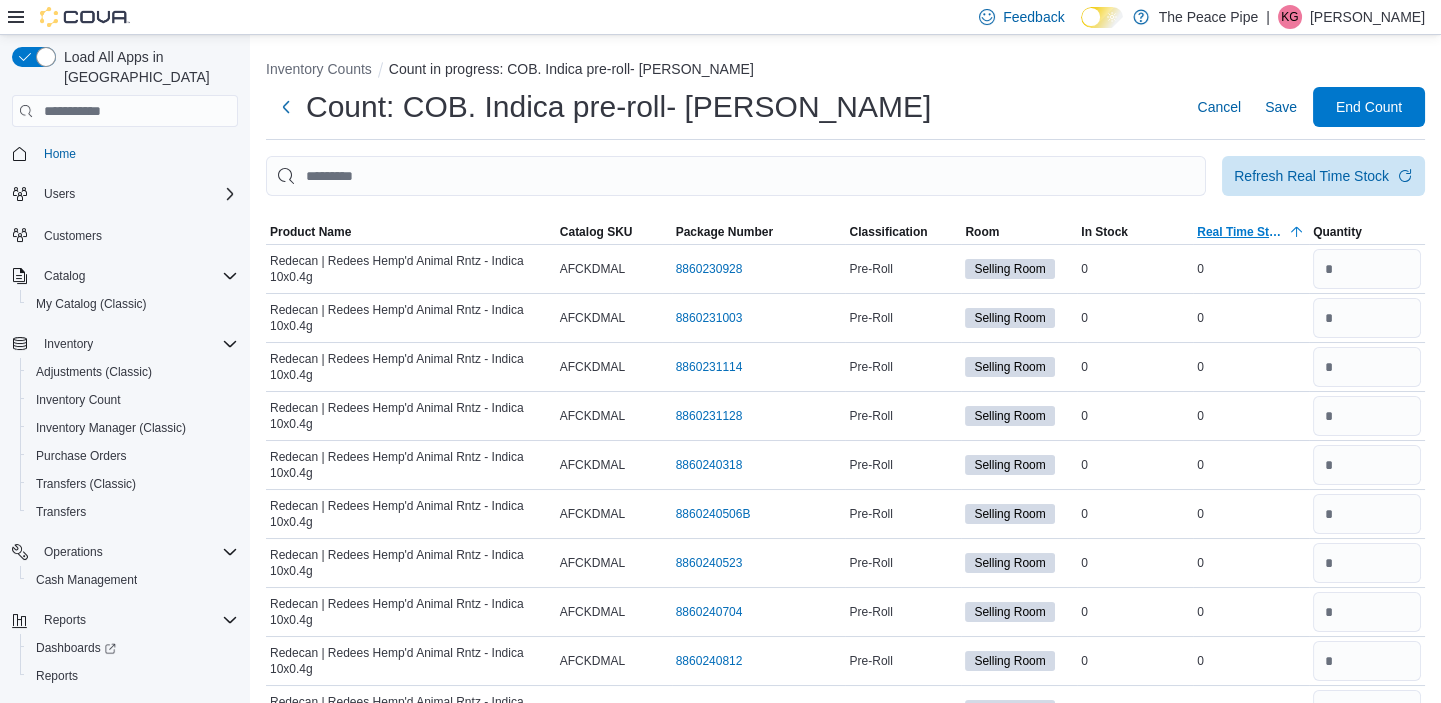 click on "Real Time Stock" at bounding box center [1241, 232] 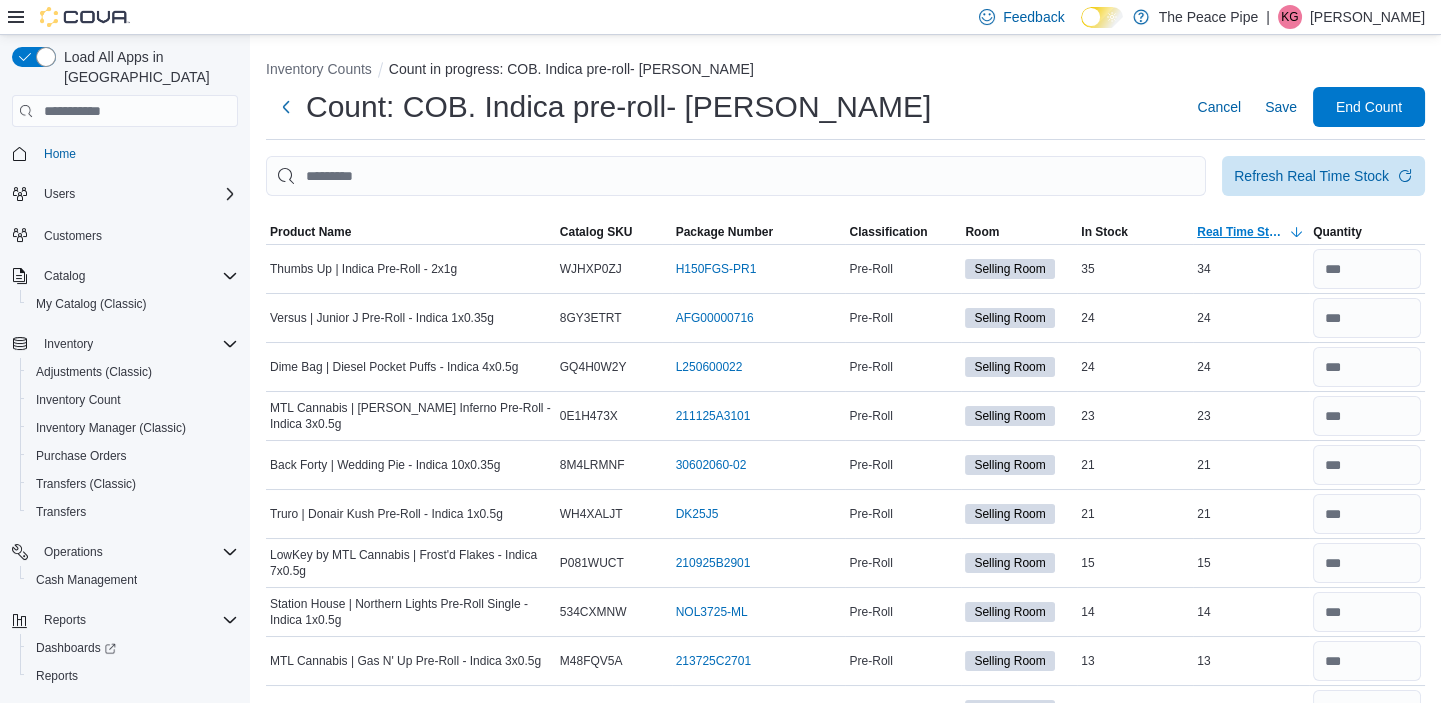 click on "Real Time Stock" at bounding box center [1241, 232] 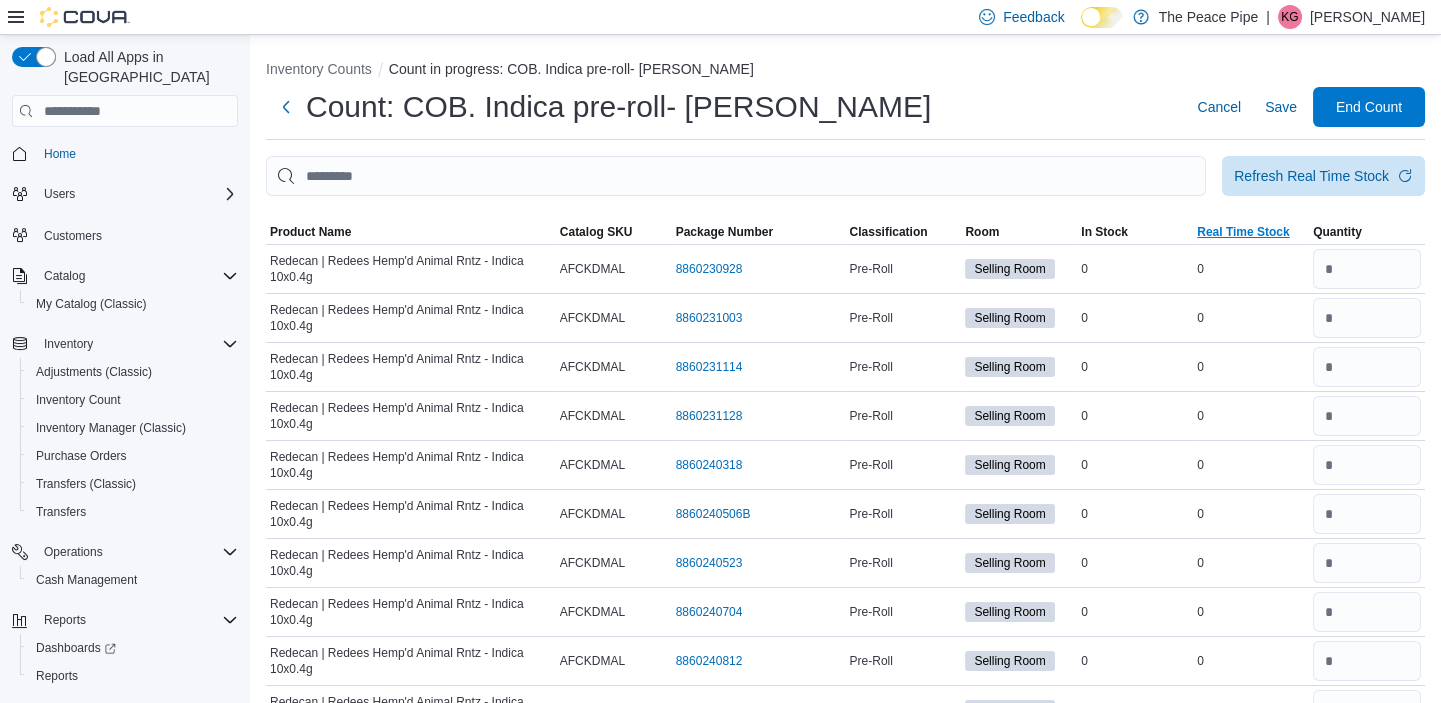 click on "Real Time Stock" at bounding box center [1243, 232] 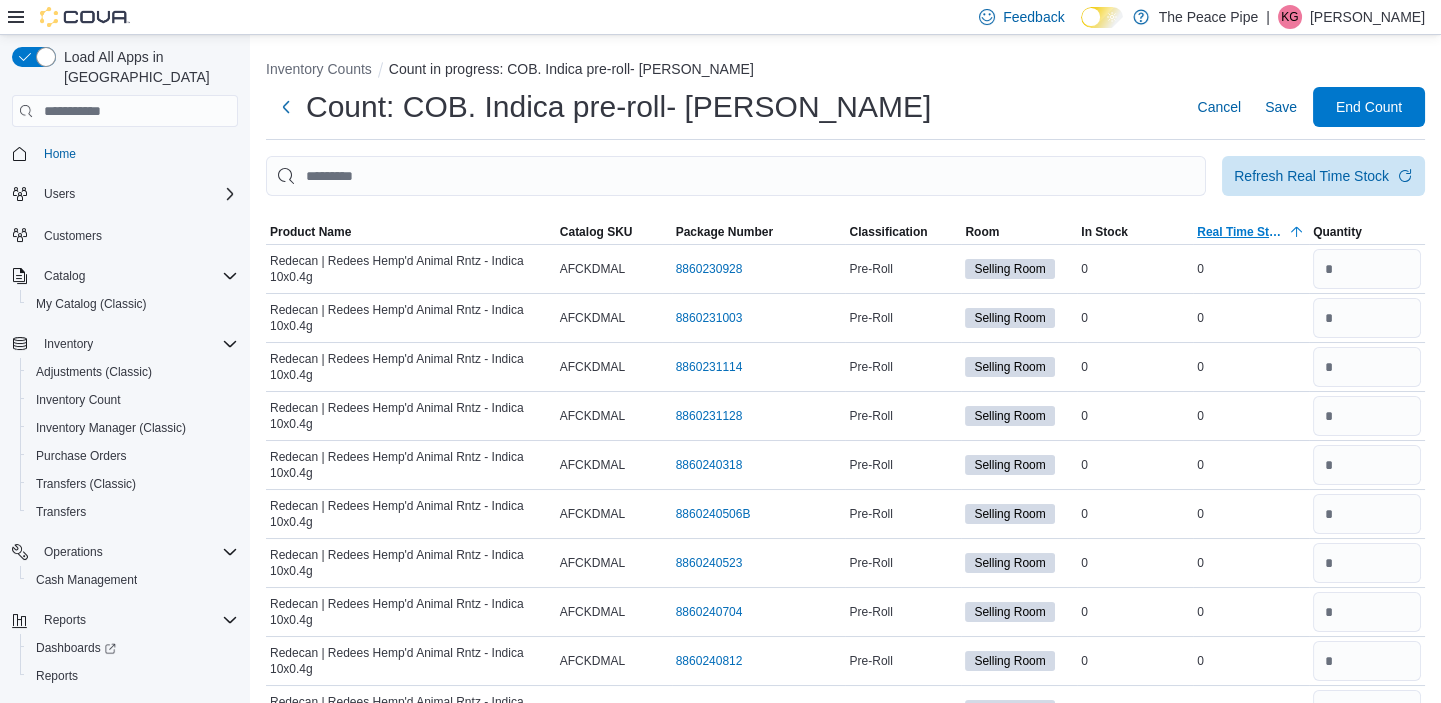 click on "Real Time Stock" at bounding box center (1241, 232) 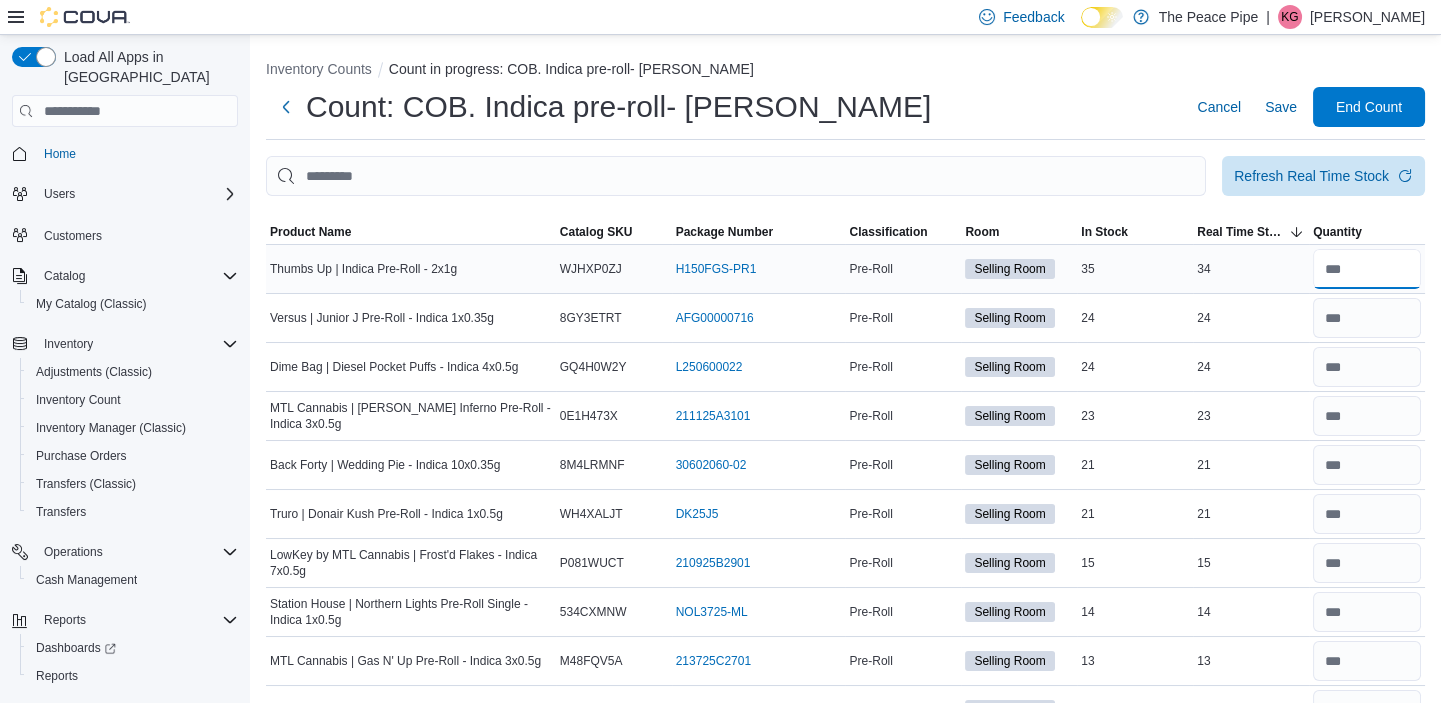 click at bounding box center (1367, 269) 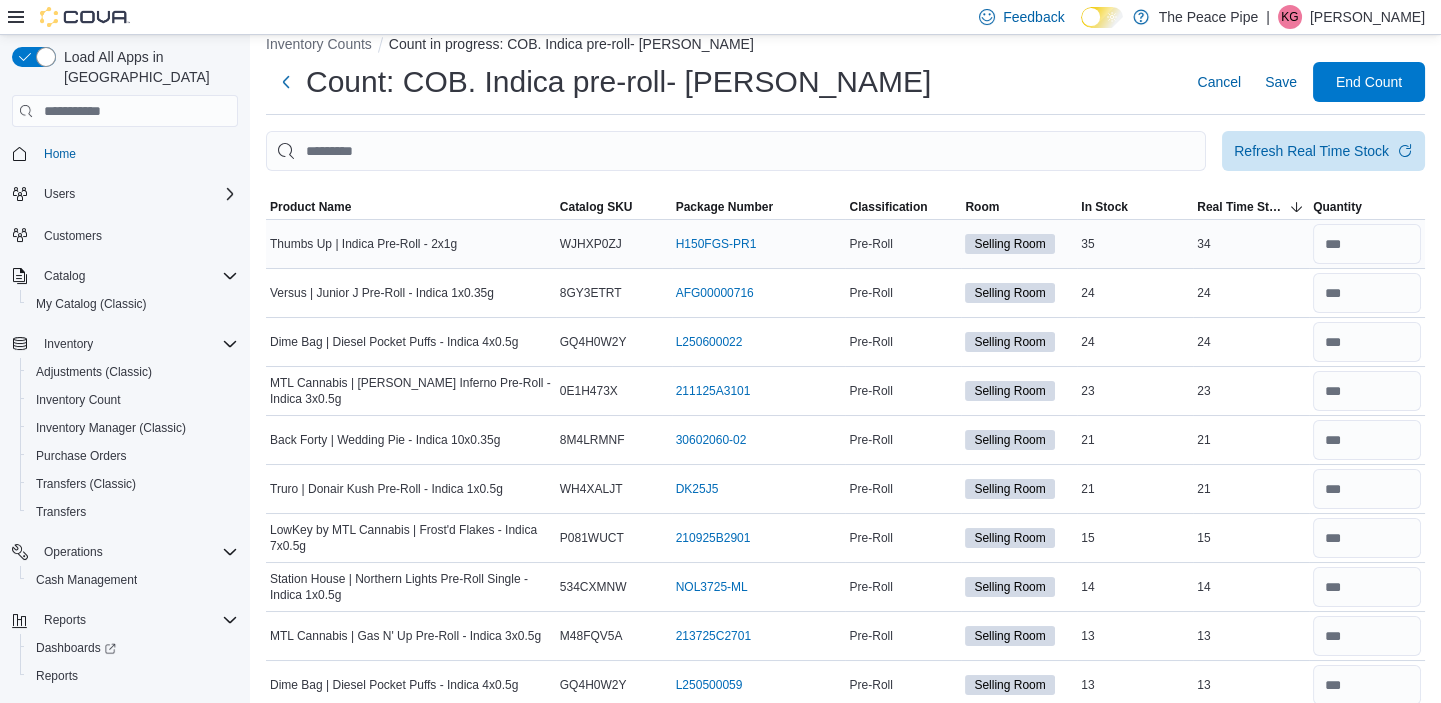scroll, scrollTop: 406, scrollLeft: 0, axis: vertical 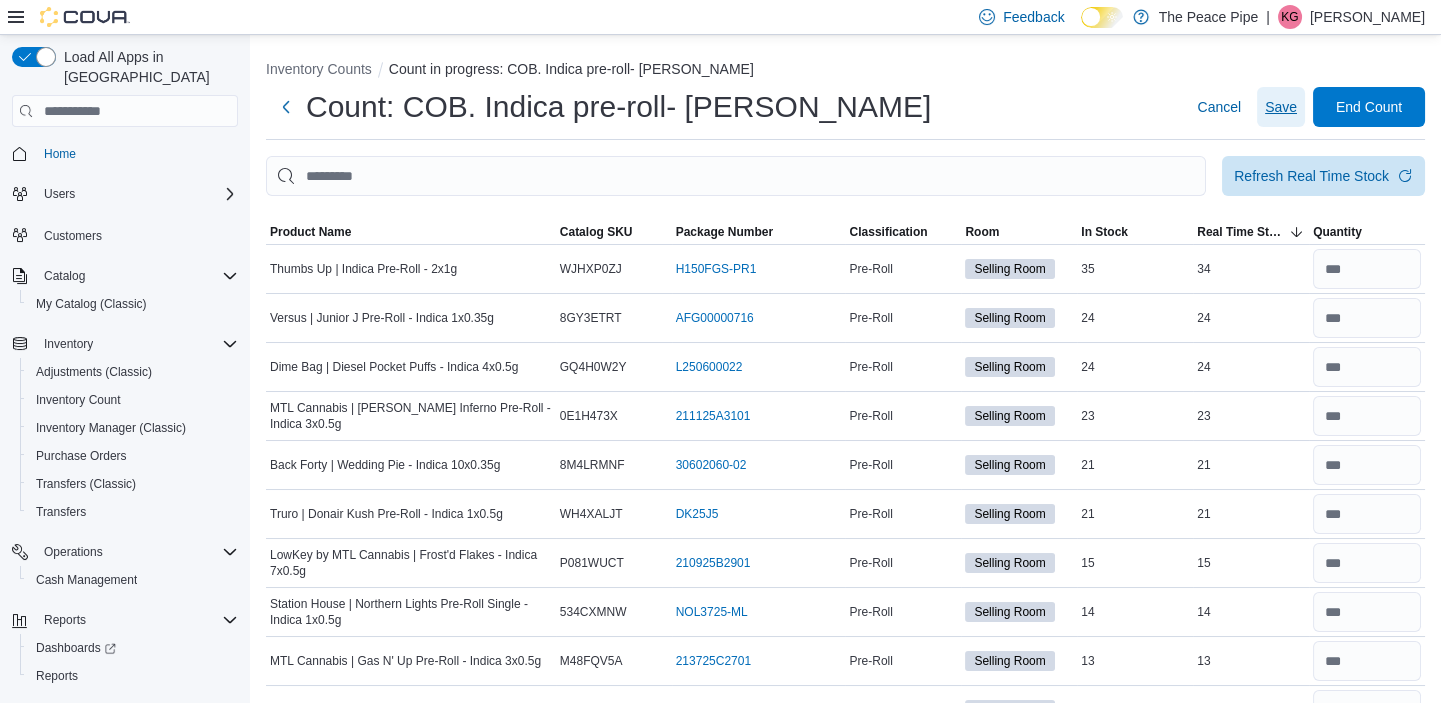 click on "Save" at bounding box center [1281, 107] 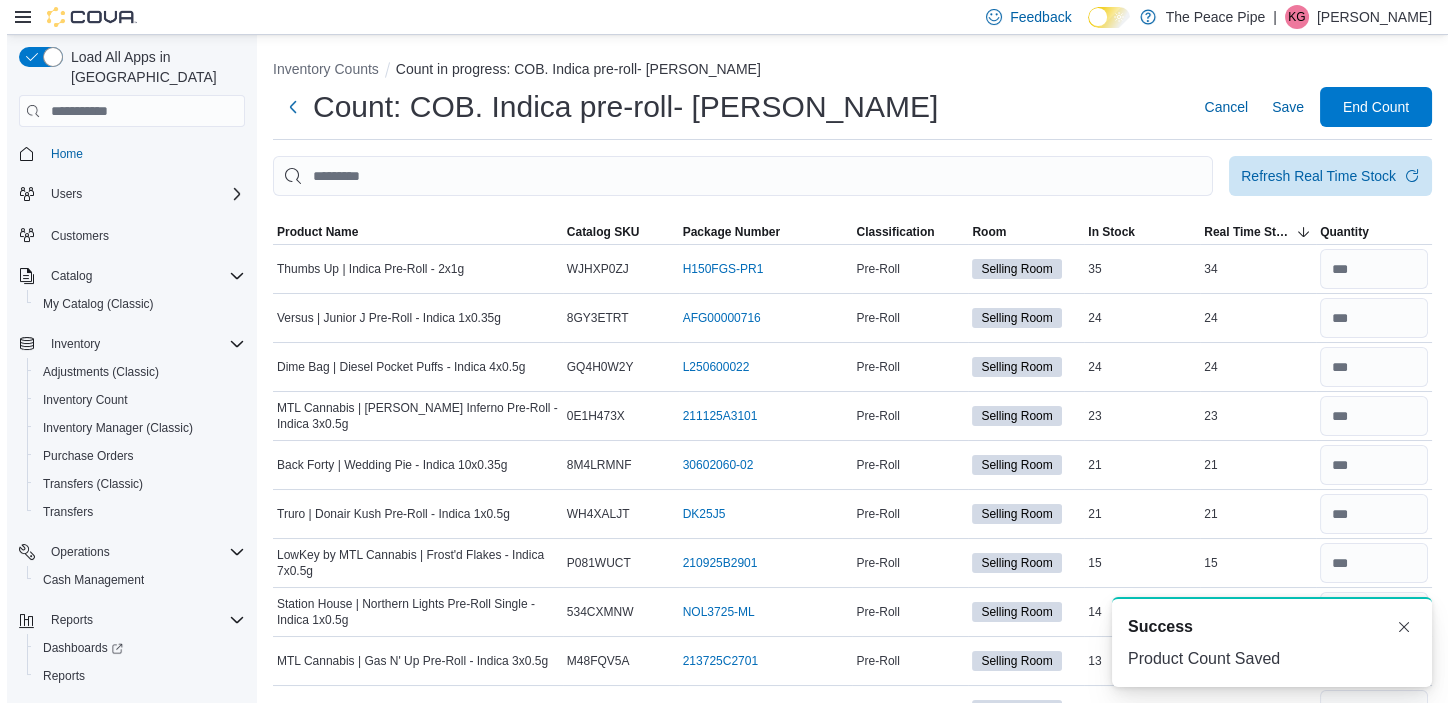 scroll, scrollTop: 0, scrollLeft: 0, axis: both 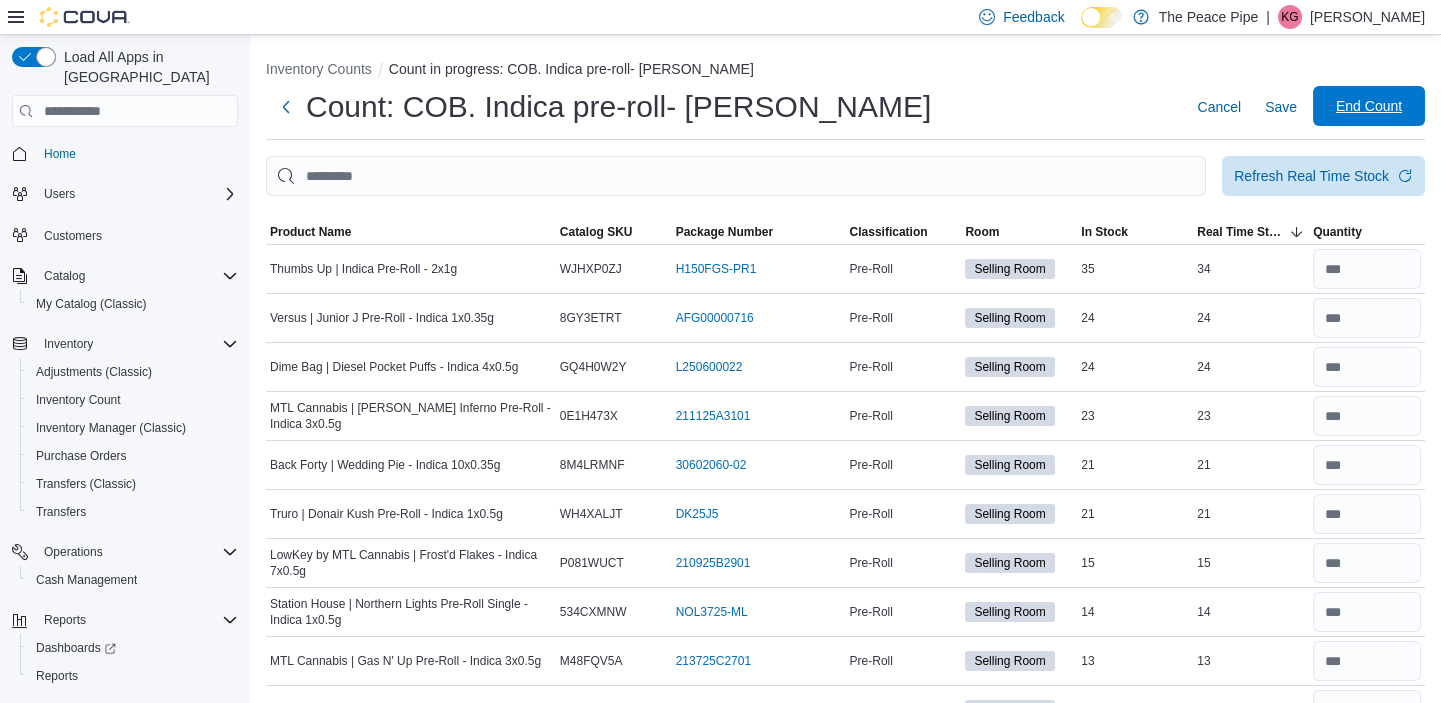 click on "End Count" at bounding box center [1369, 106] 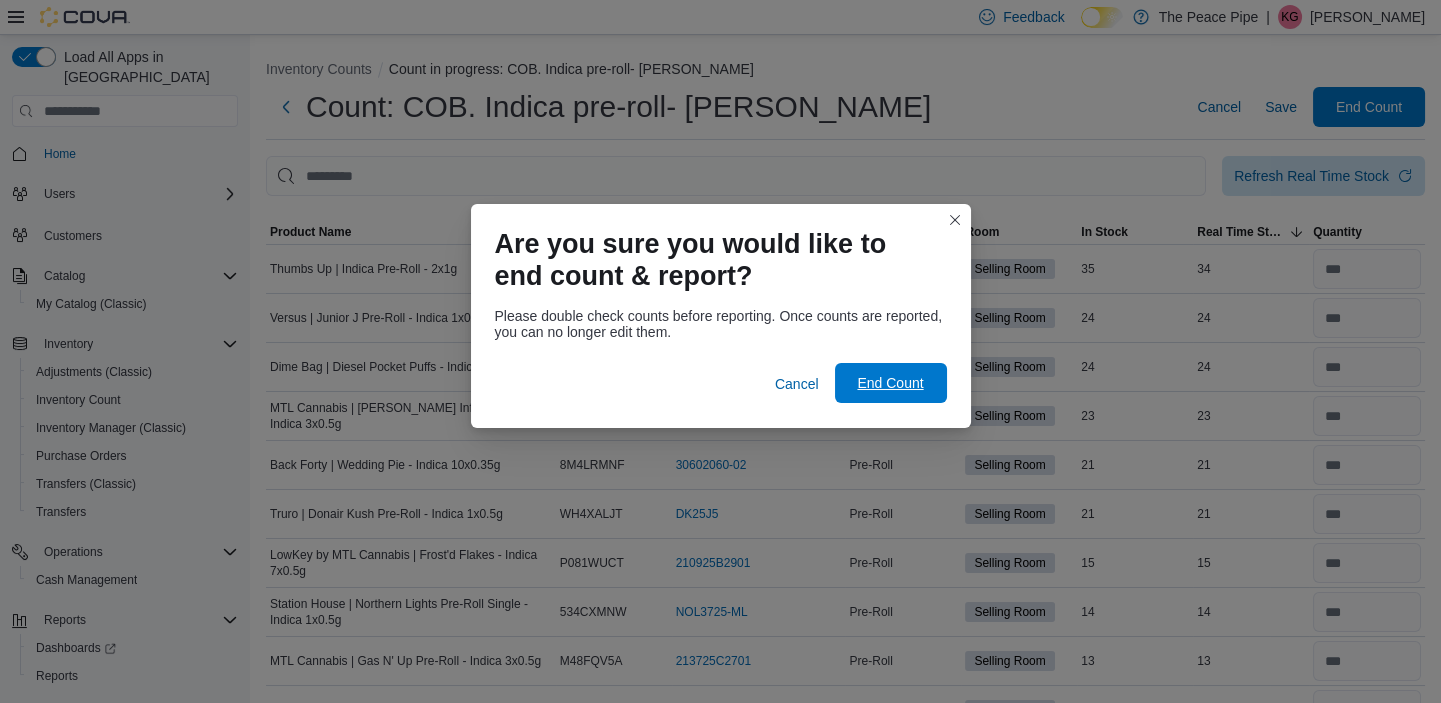 click on "End Count" at bounding box center (890, 383) 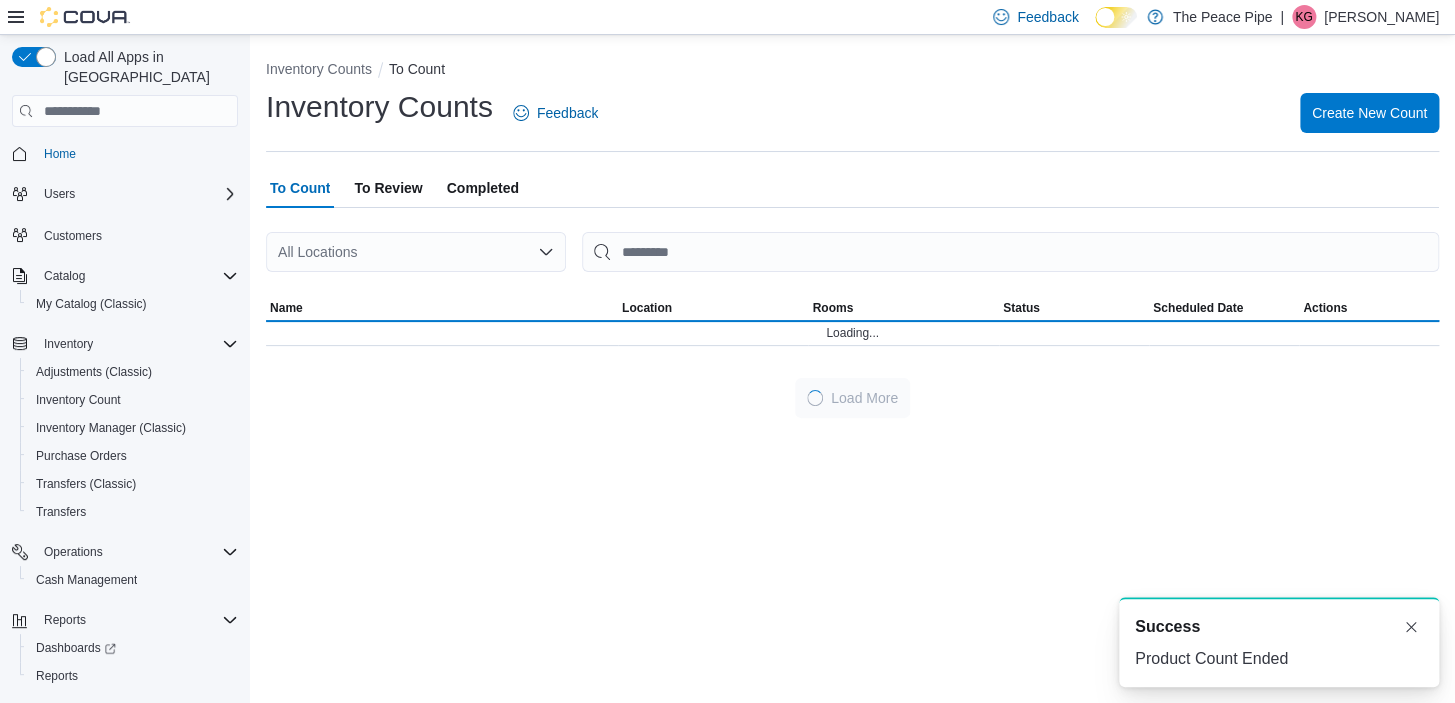 scroll, scrollTop: 0, scrollLeft: 0, axis: both 